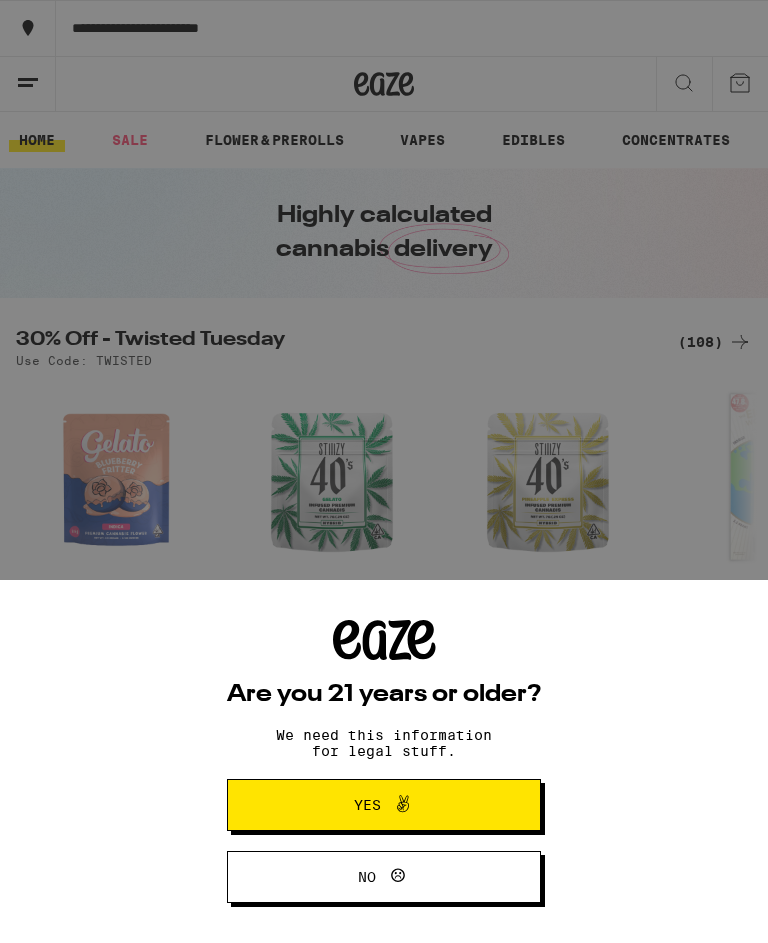 scroll, scrollTop: 0, scrollLeft: 0, axis: both 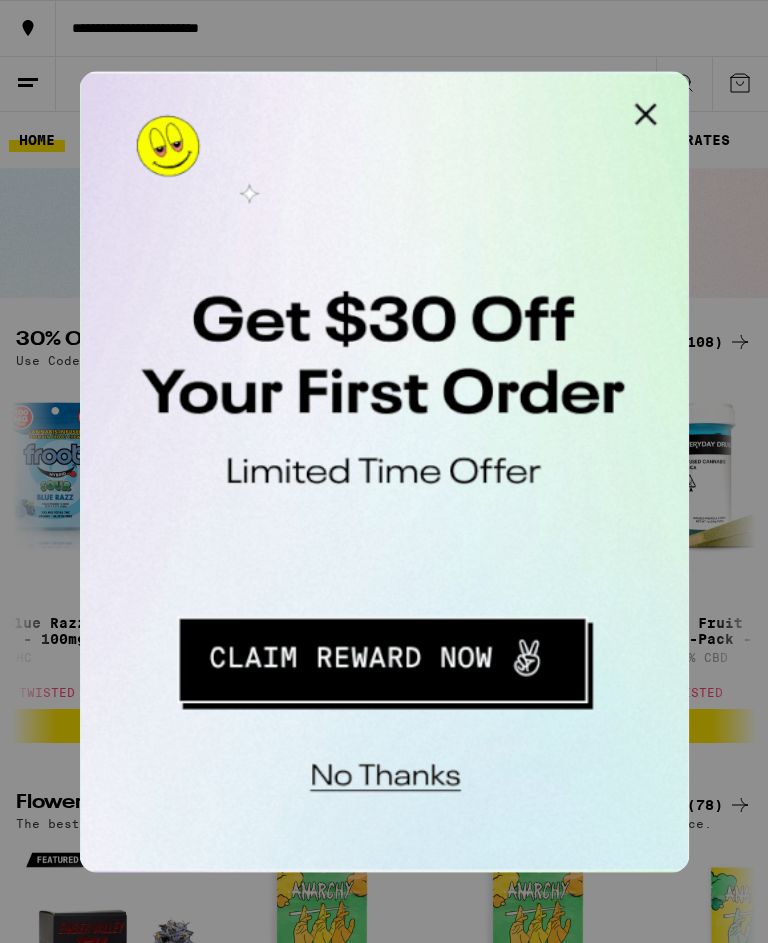 click at bounding box center [333, 91] 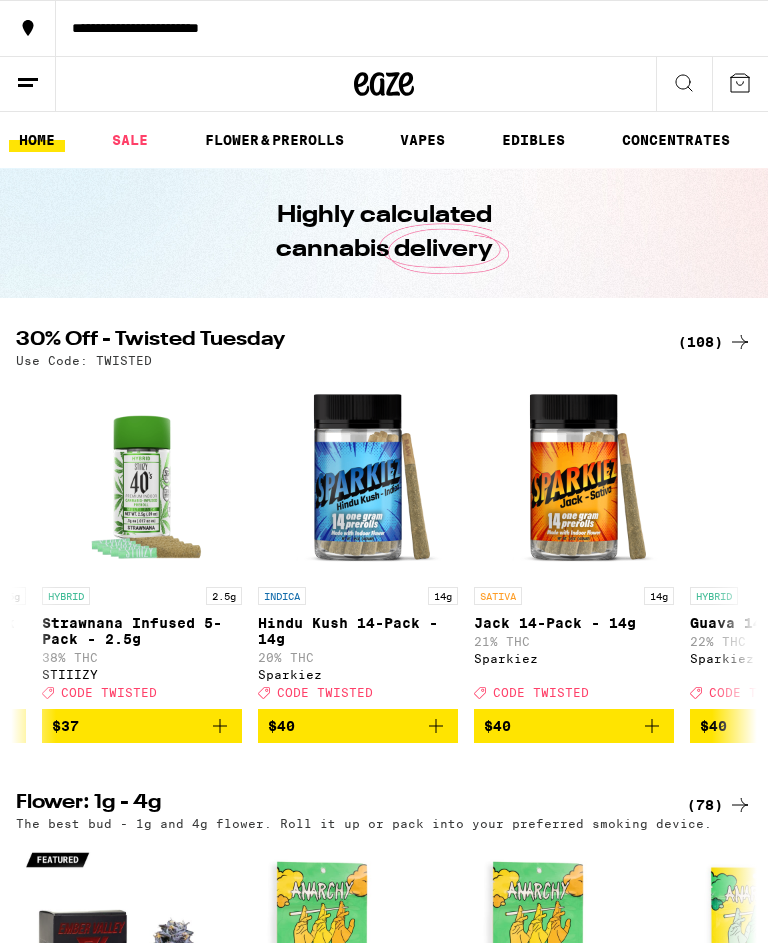 scroll, scrollTop: 0, scrollLeft: 18770, axis: horizontal 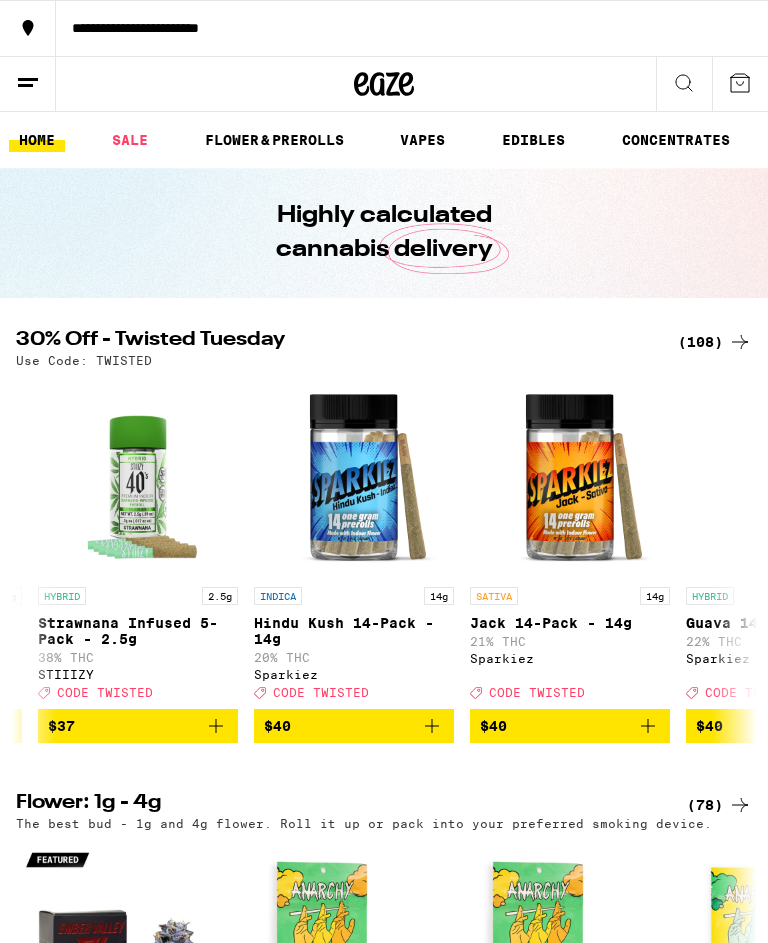 click 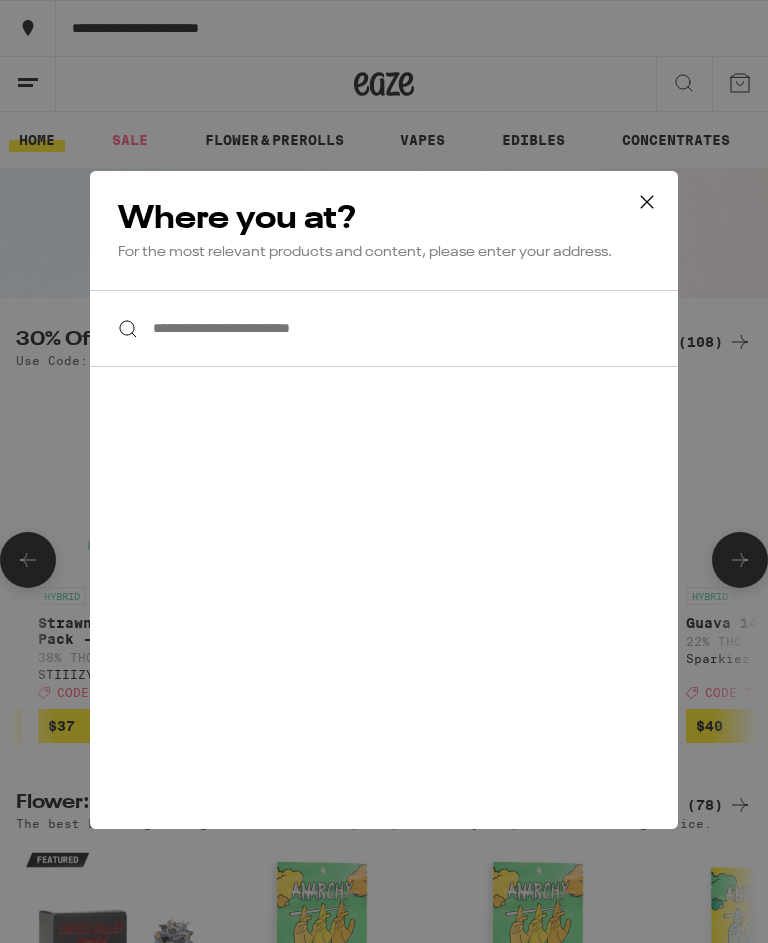 click 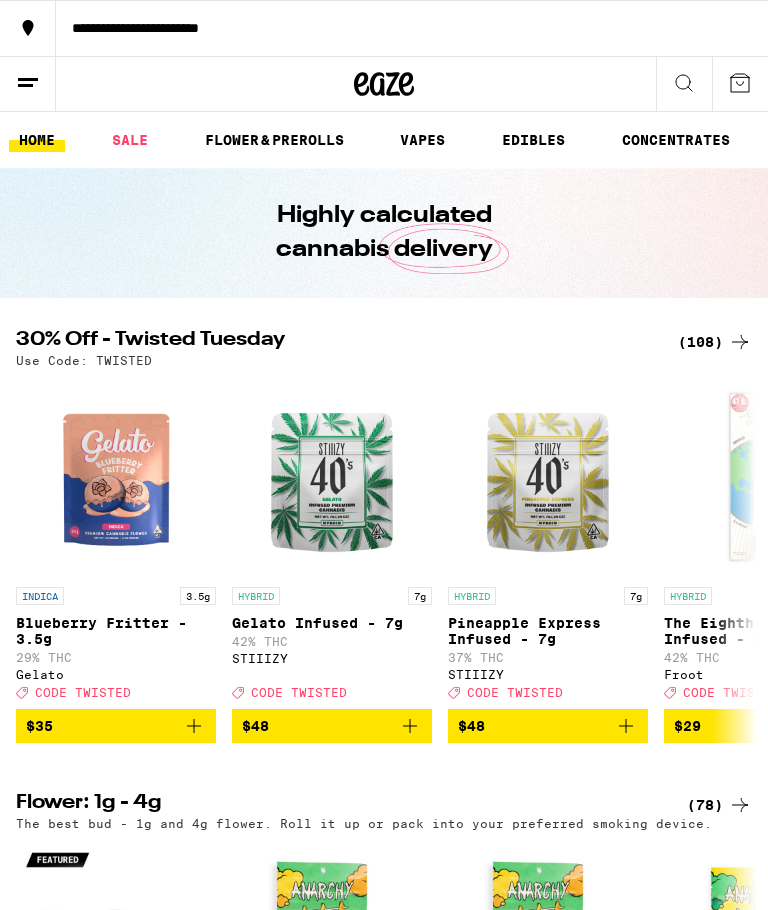 scroll, scrollTop: 0, scrollLeft: 0, axis: both 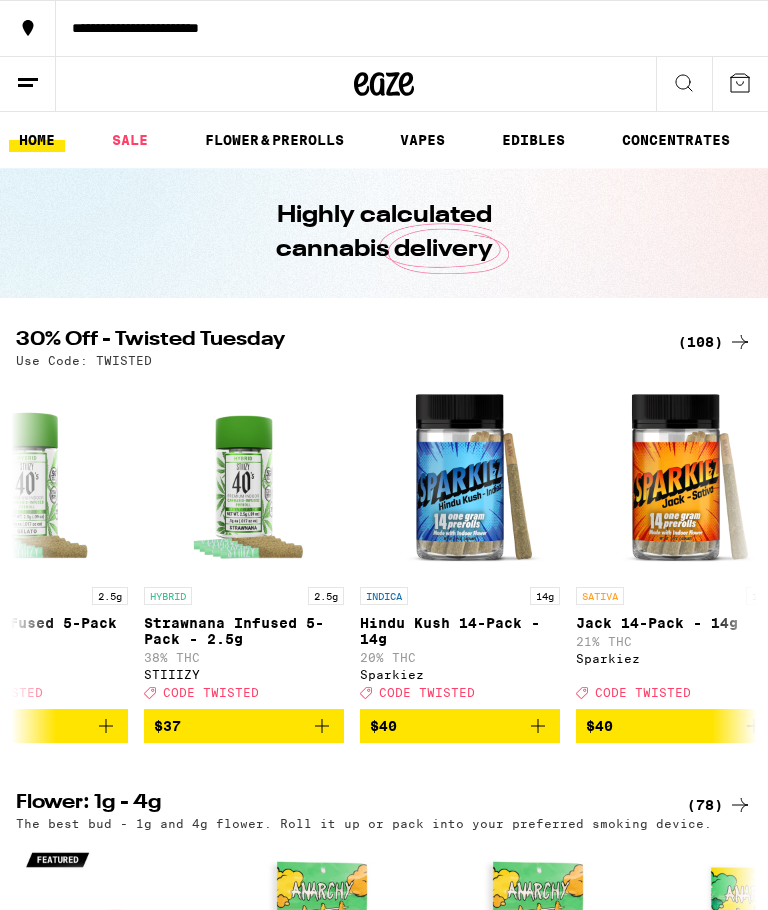 click 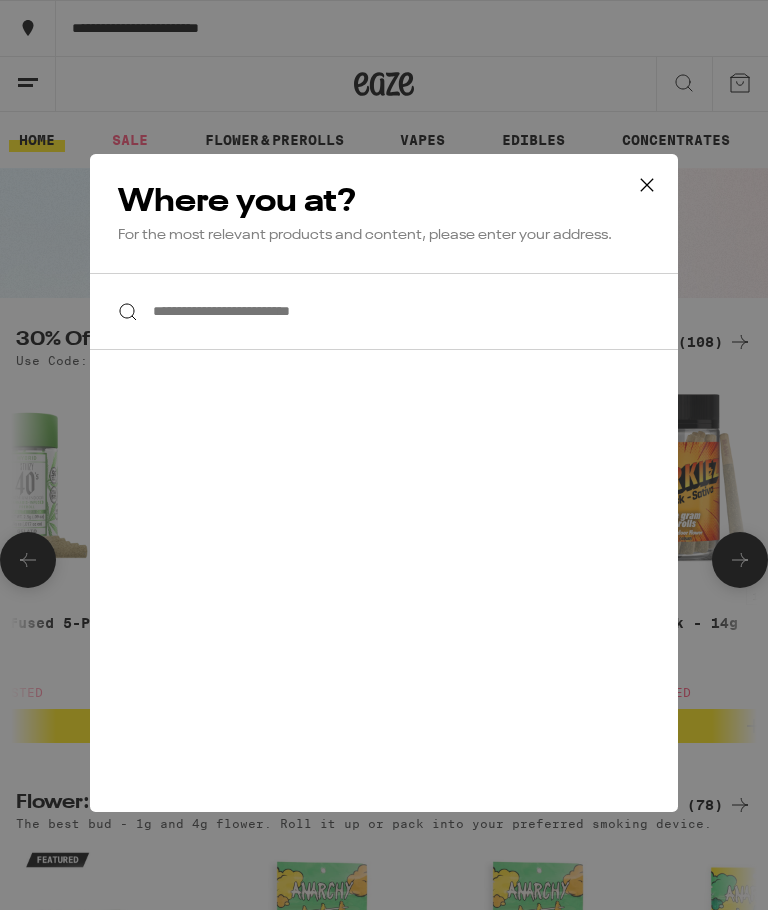click on "**********" at bounding box center (384, 311) 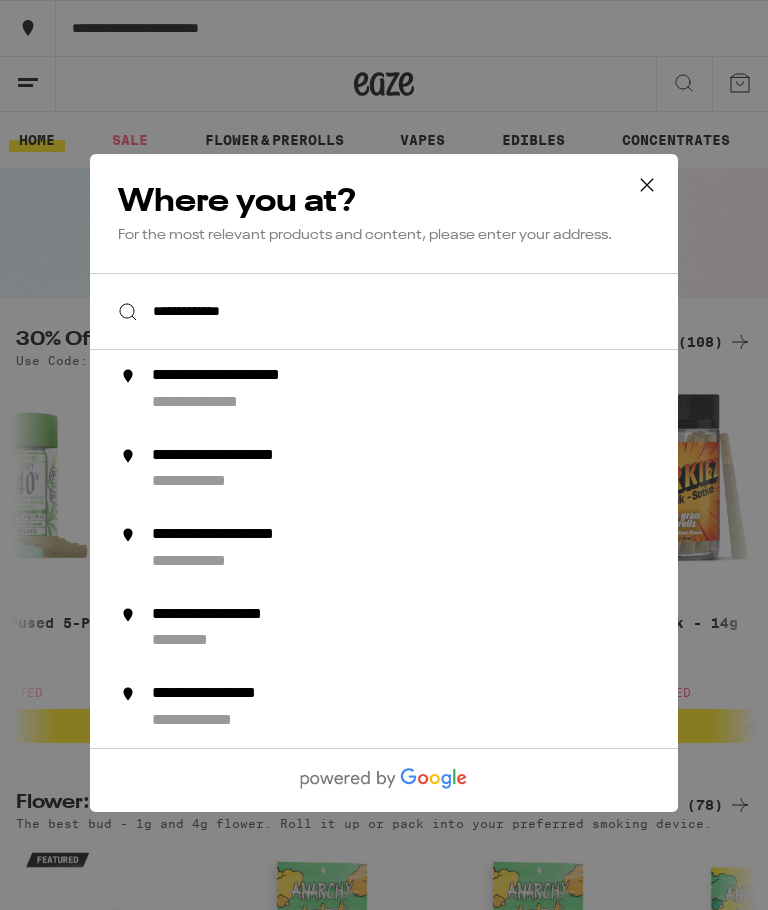 click on "**********" at bounding box center (224, 403) 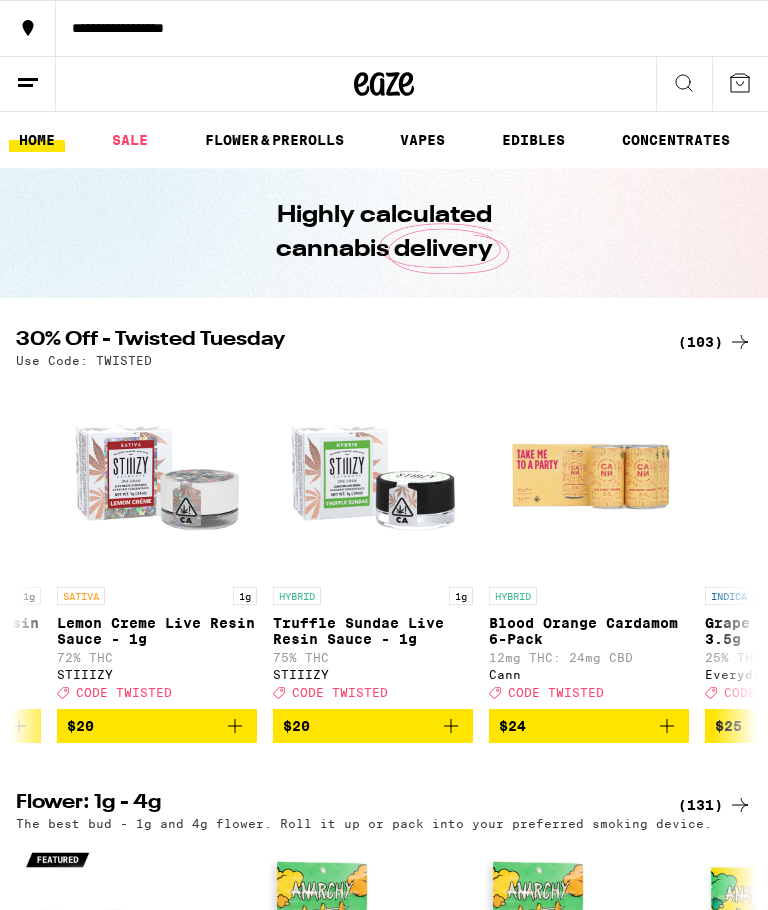 scroll, scrollTop: 0, scrollLeft: 9246, axis: horizontal 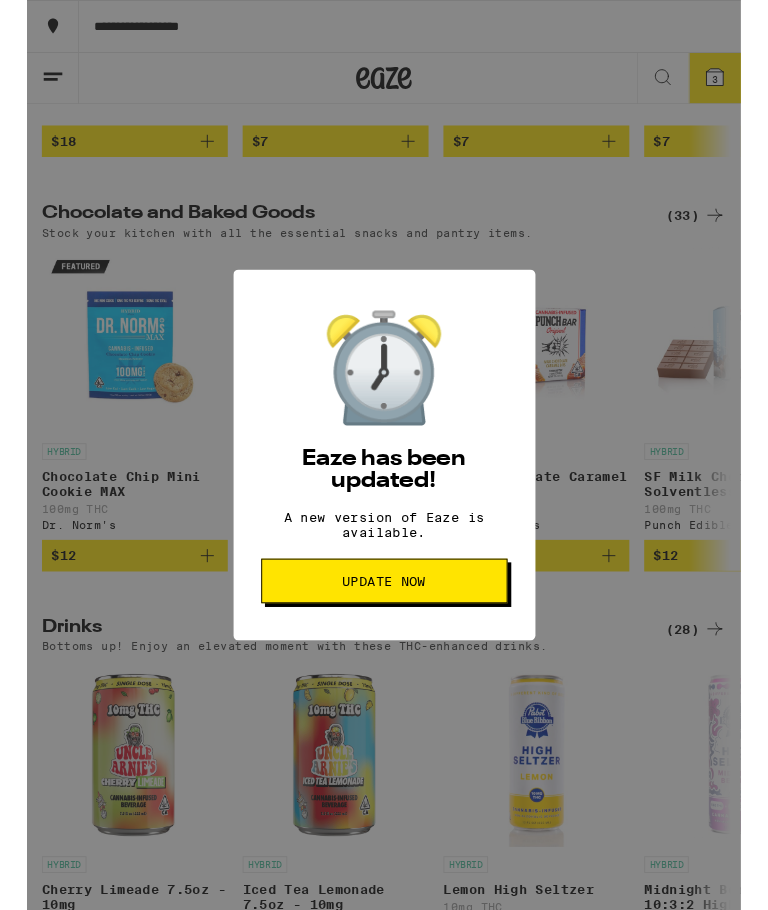click on "Update Now" at bounding box center [384, 625] 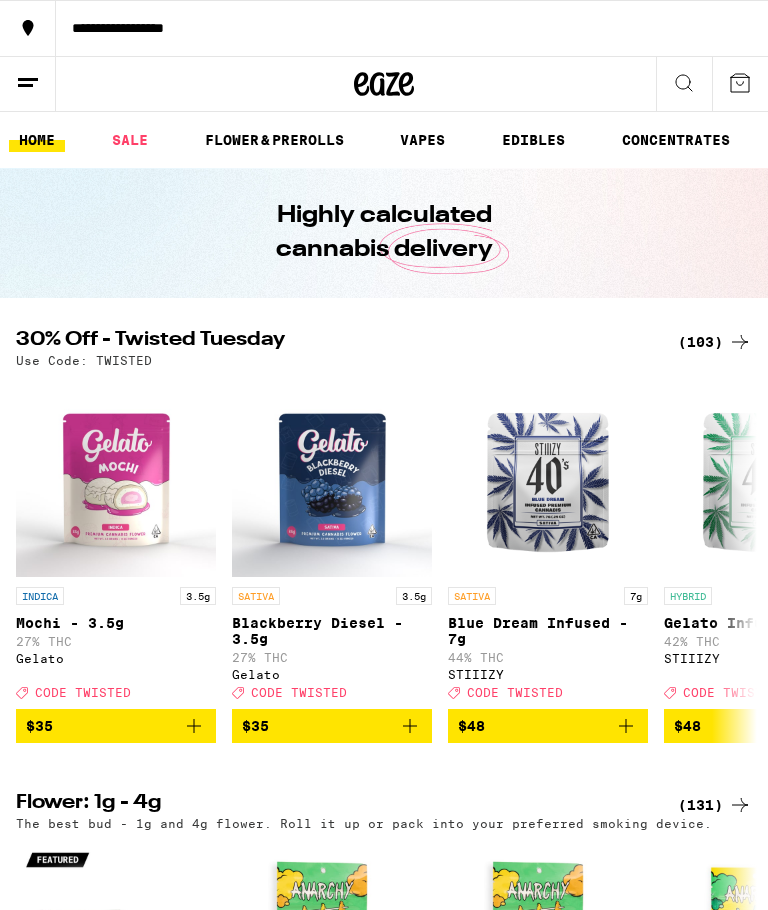 scroll, scrollTop: 0, scrollLeft: 0, axis: both 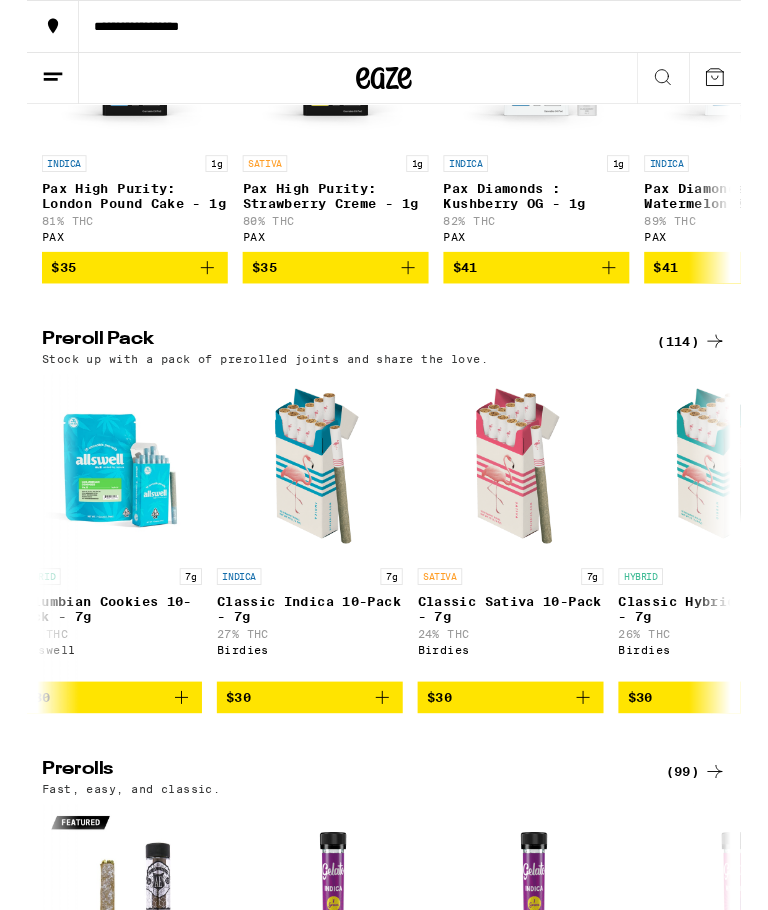 click 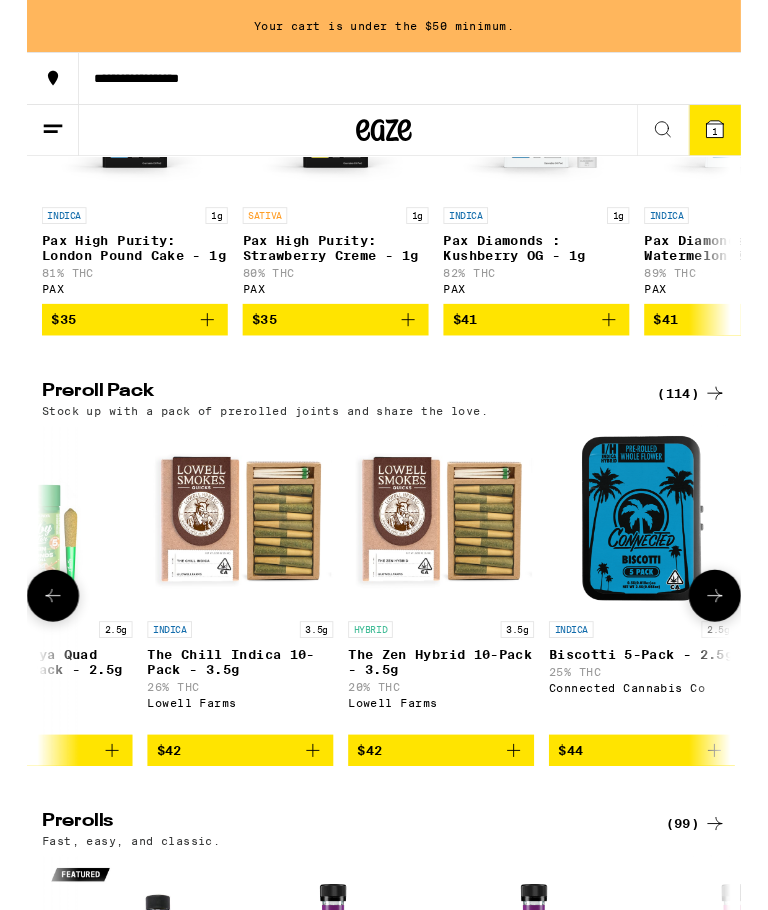 scroll, scrollTop: 0, scrollLeft: 20624, axis: horizontal 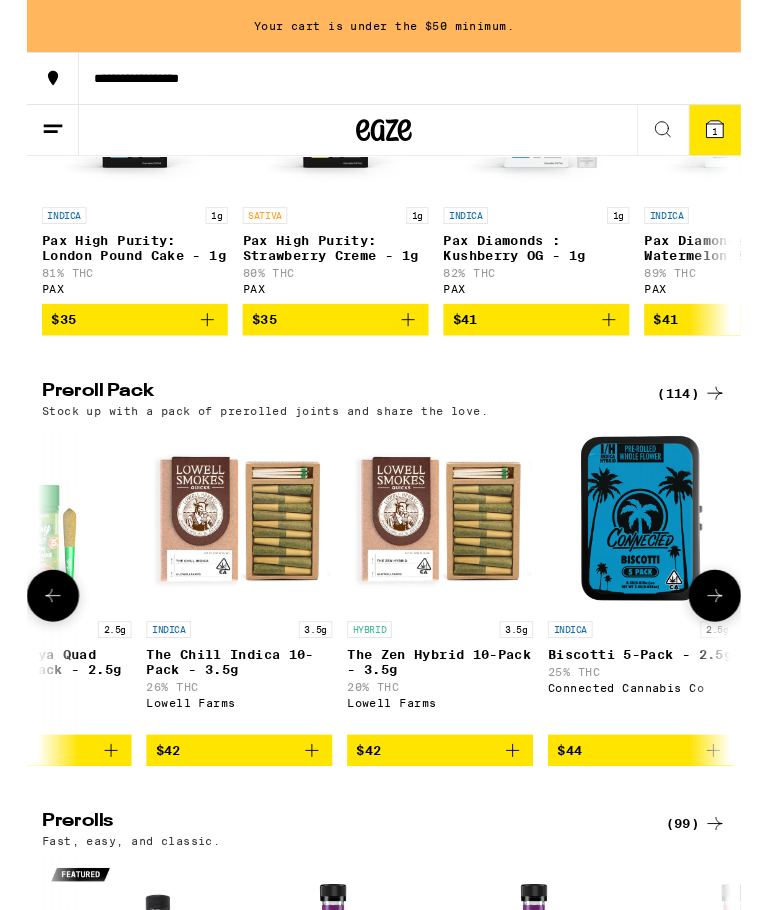 click 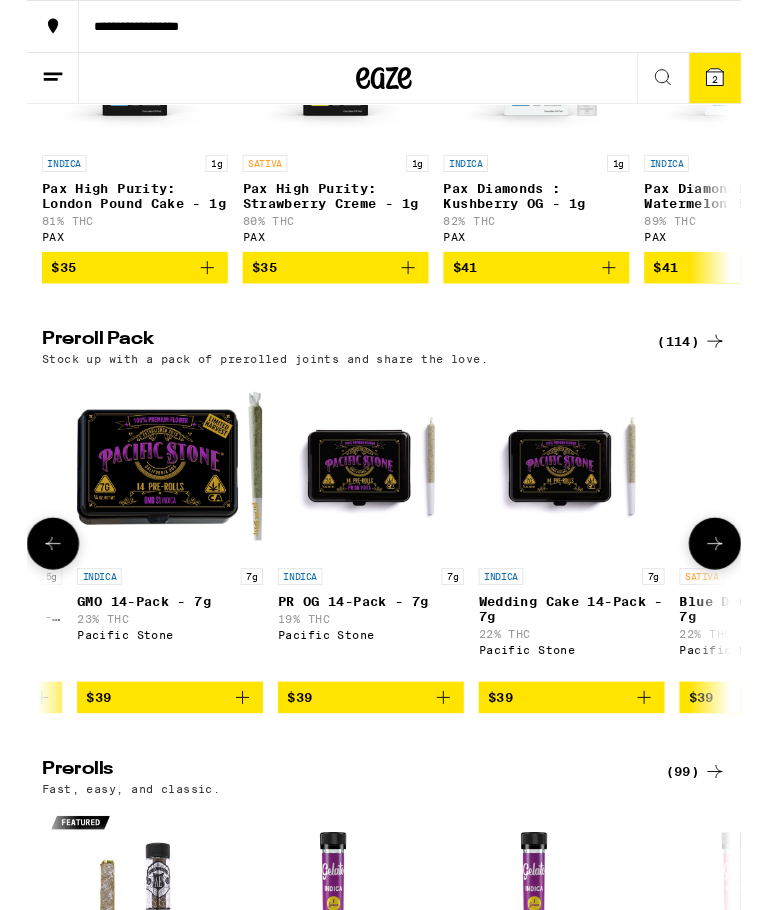 scroll, scrollTop: 0, scrollLeft: 14212, axis: horizontal 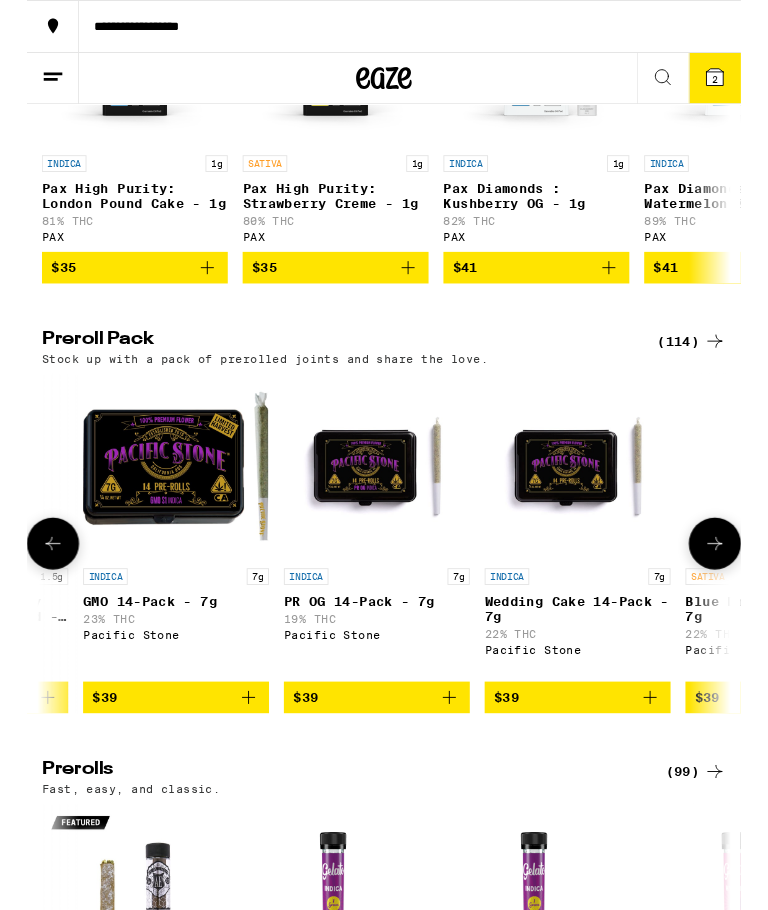 click 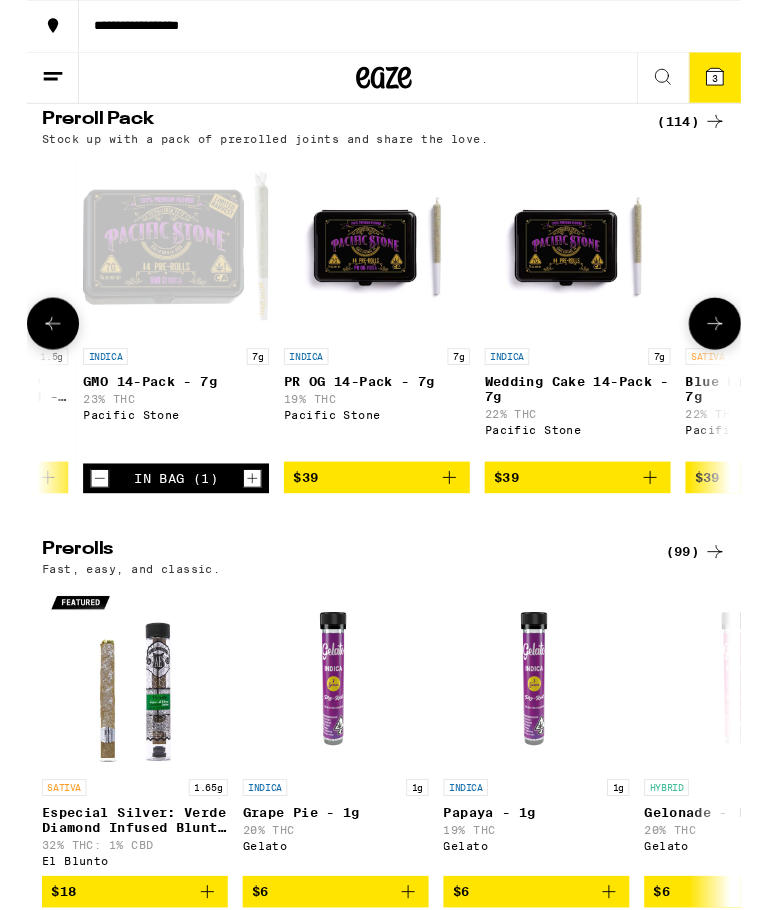 scroll, scrollTop: 3555, scrollLeft: 0, axis: vertical 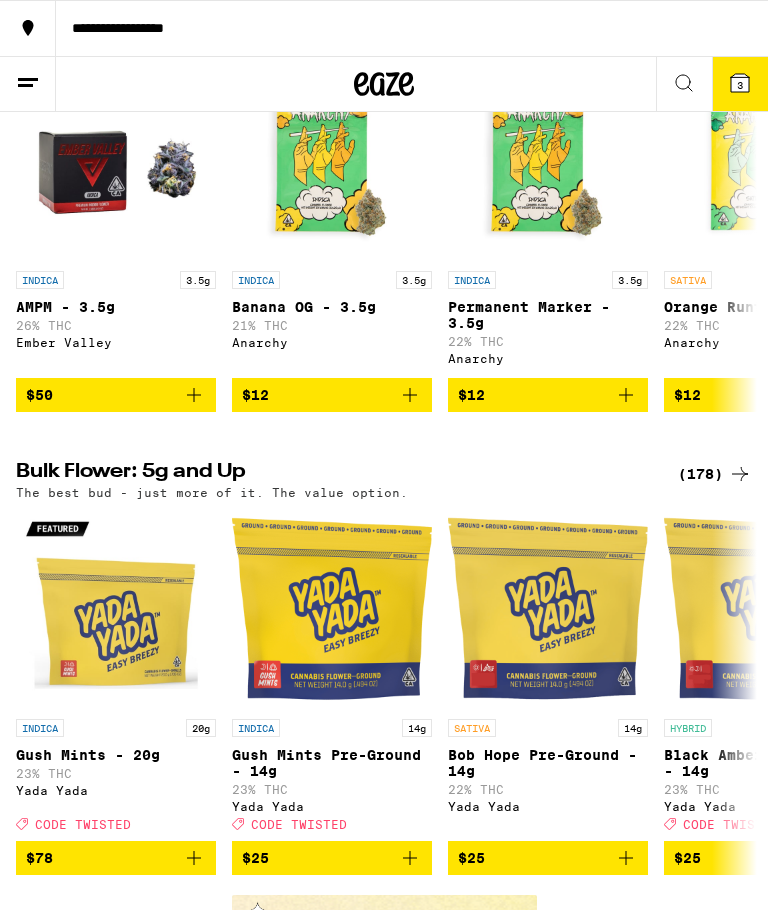 click 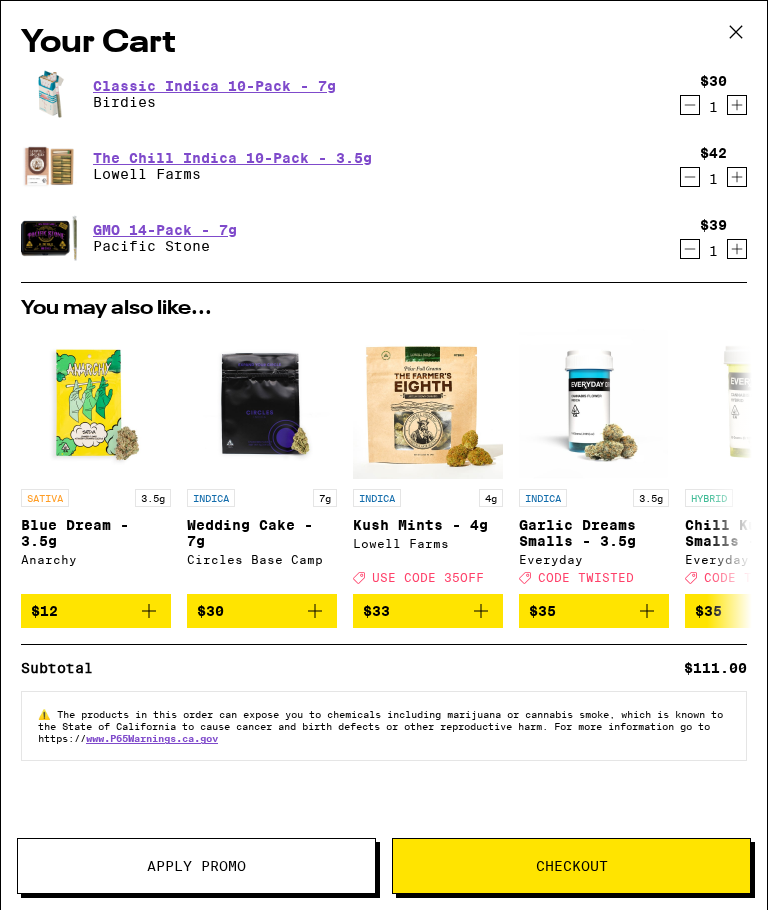 click on "Apply Promo Checkout" at bounding box center [384, 874] 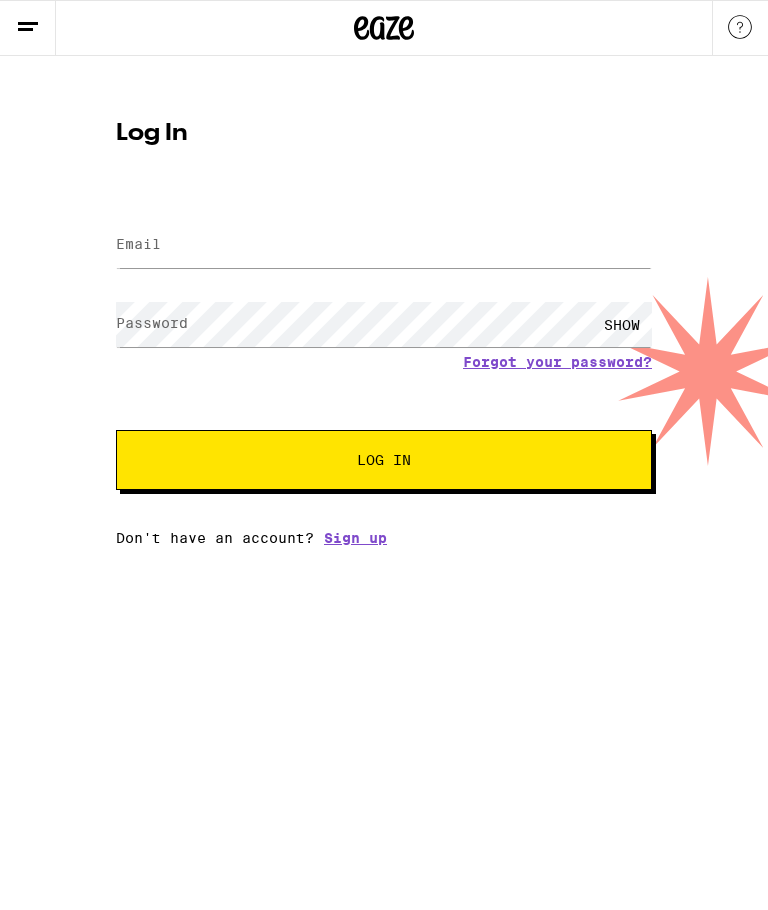 scroll, scrollTop: 0, scrollLeft: 0, axis: both 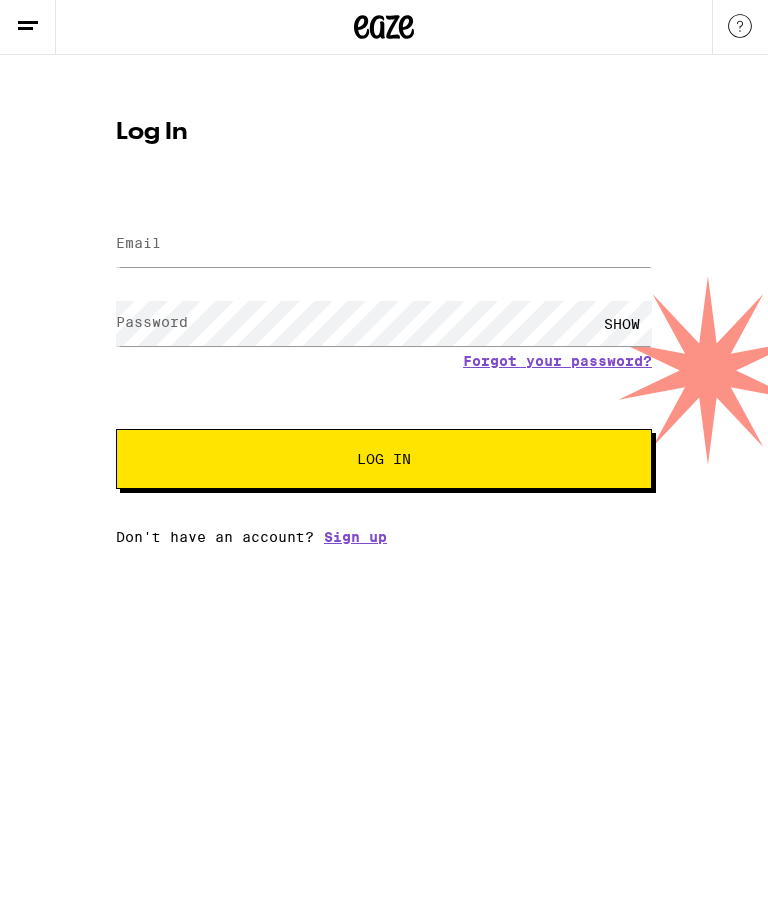 click on "Email" at bounding box center [138, 244] 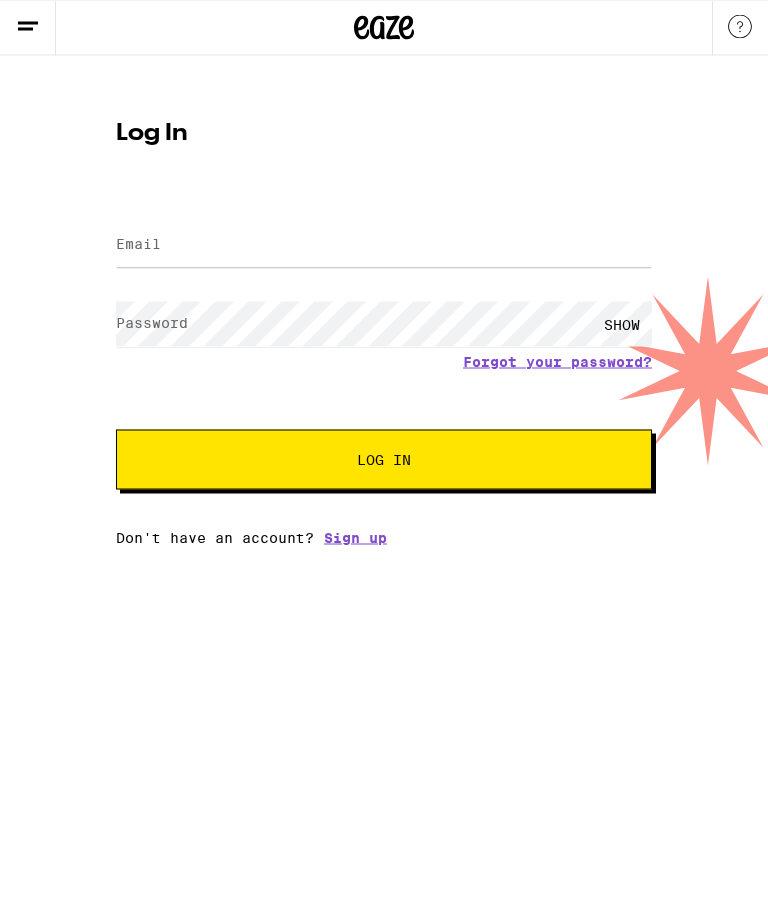 click on "Email" at bounding box center (138, 244) 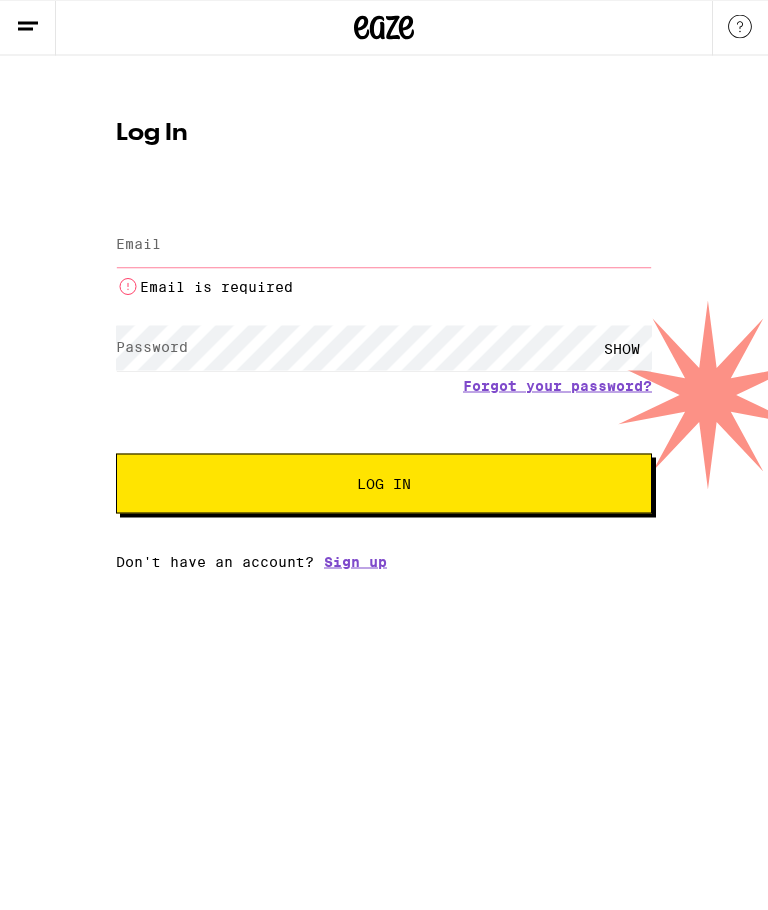 click on "Email" at bounding box center [384, 245] 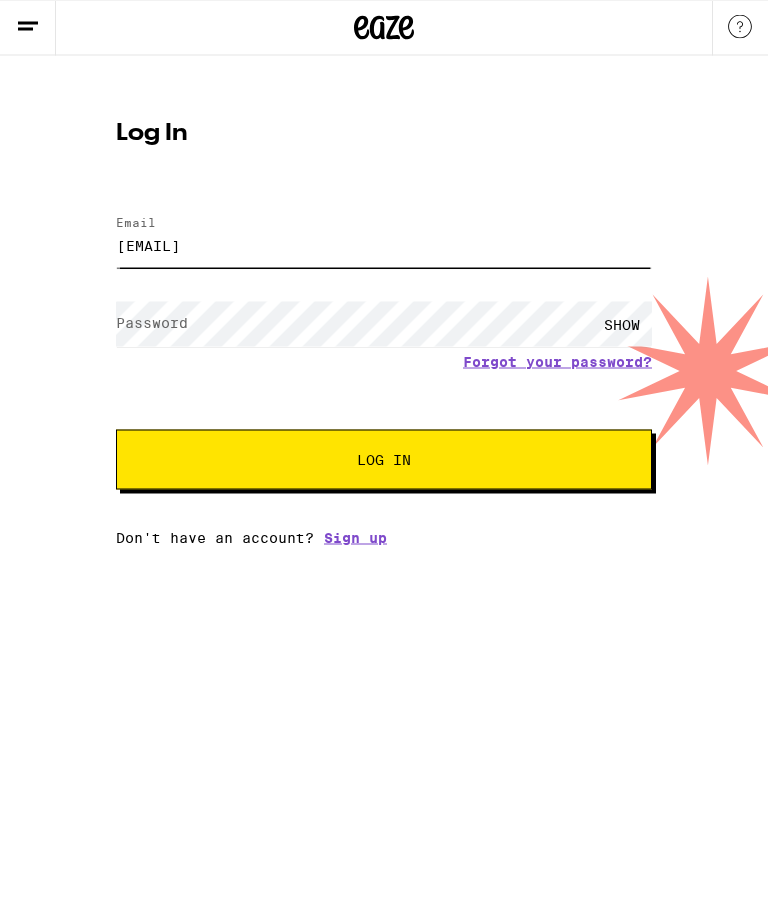 type on "suzbut561@gmail.com" 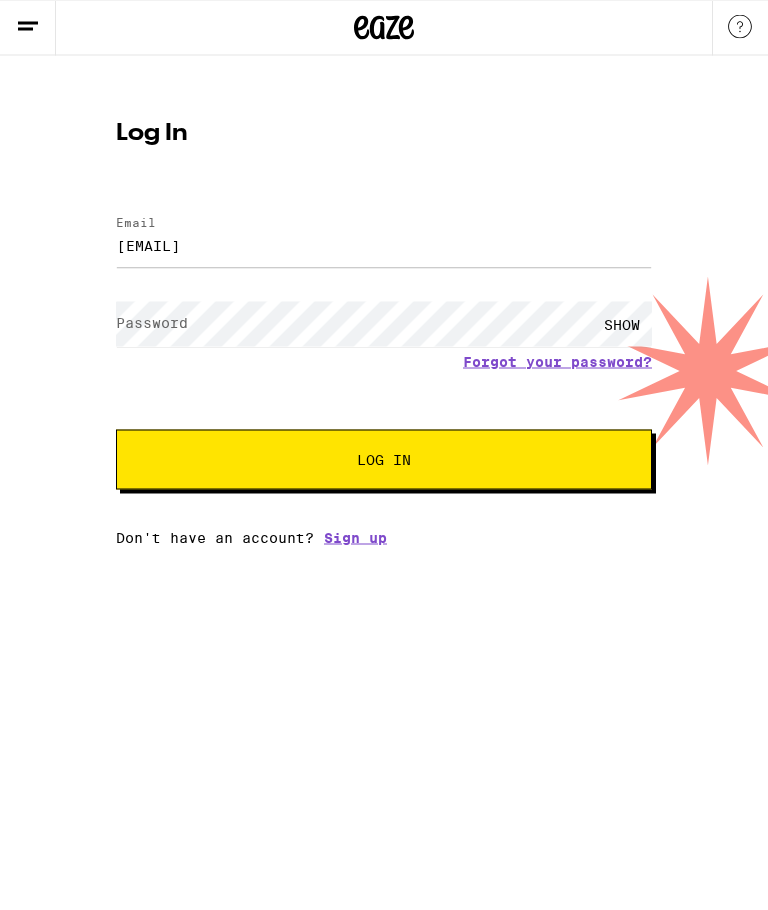 click on "Password" at bounding box center (152, 323) 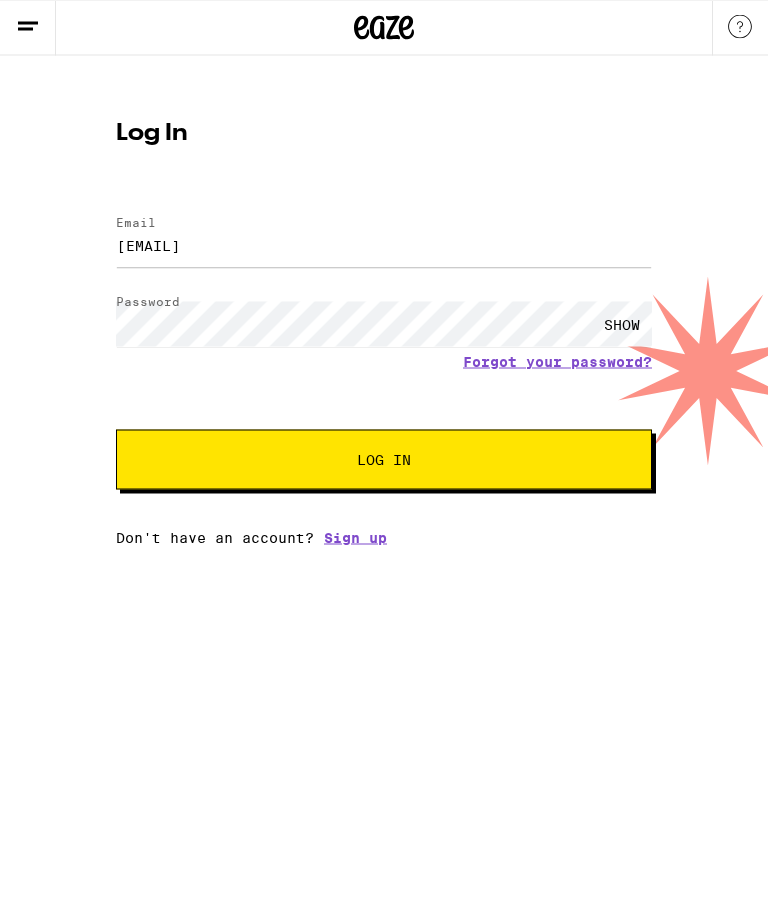 click on "Log In" at bounding box center [384, 460] 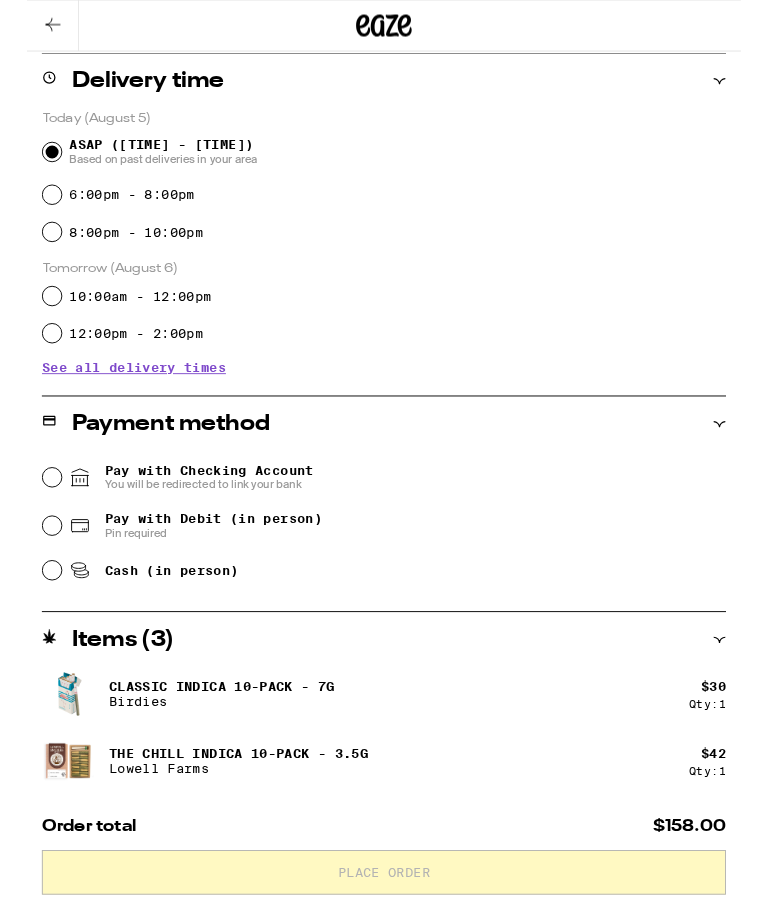 scroll, scrollTop: 480, scrollLeft: 0, axis: vertical 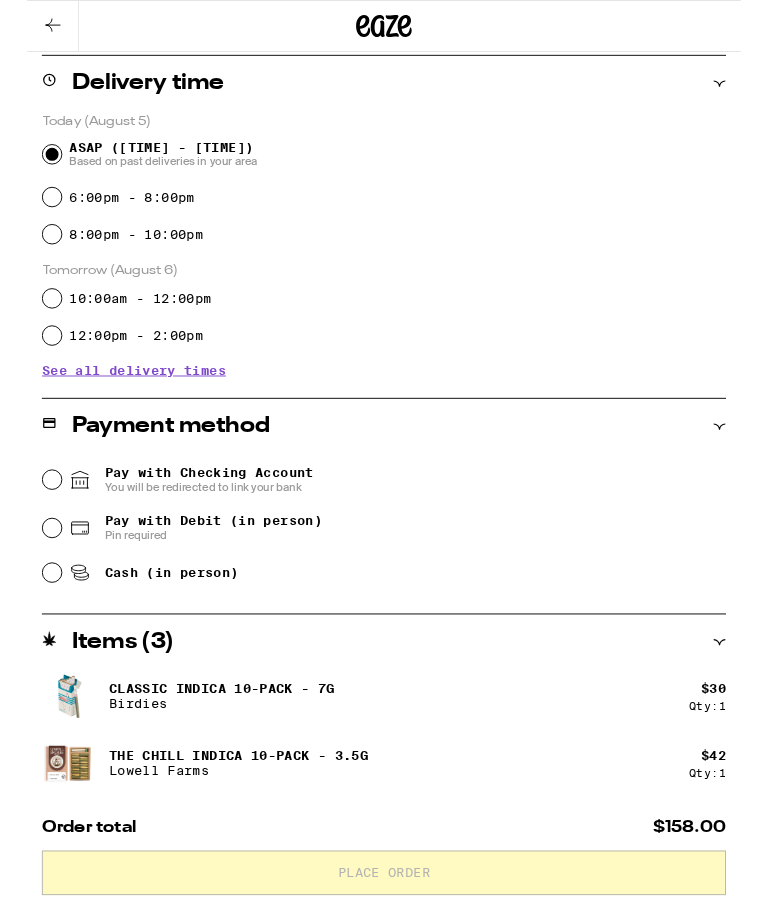 click on "Cash (in person)" at bounding box center (27, 616) 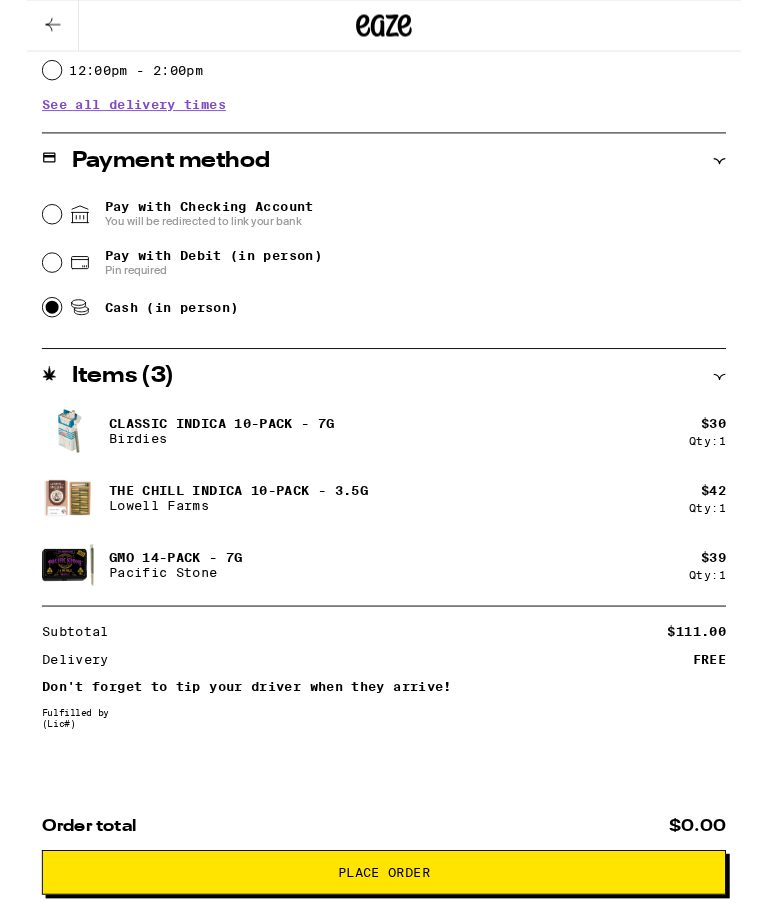 scroll, scrollTop: 766, scrollLeft: 0, axis: vertical 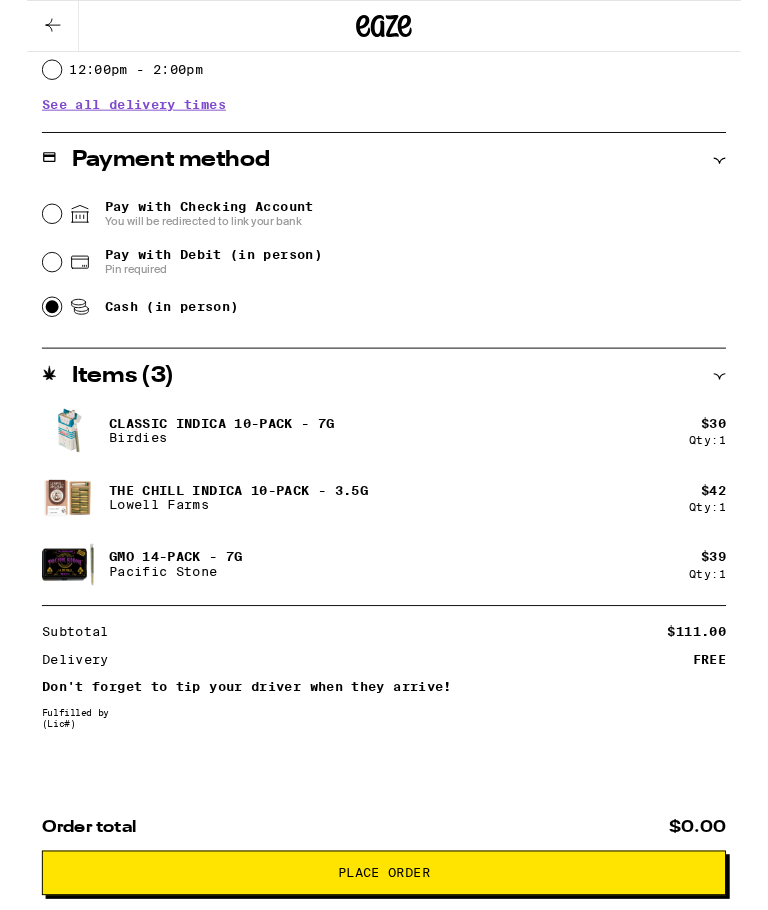 click on "Place Order" at bounding box center [384, 939] 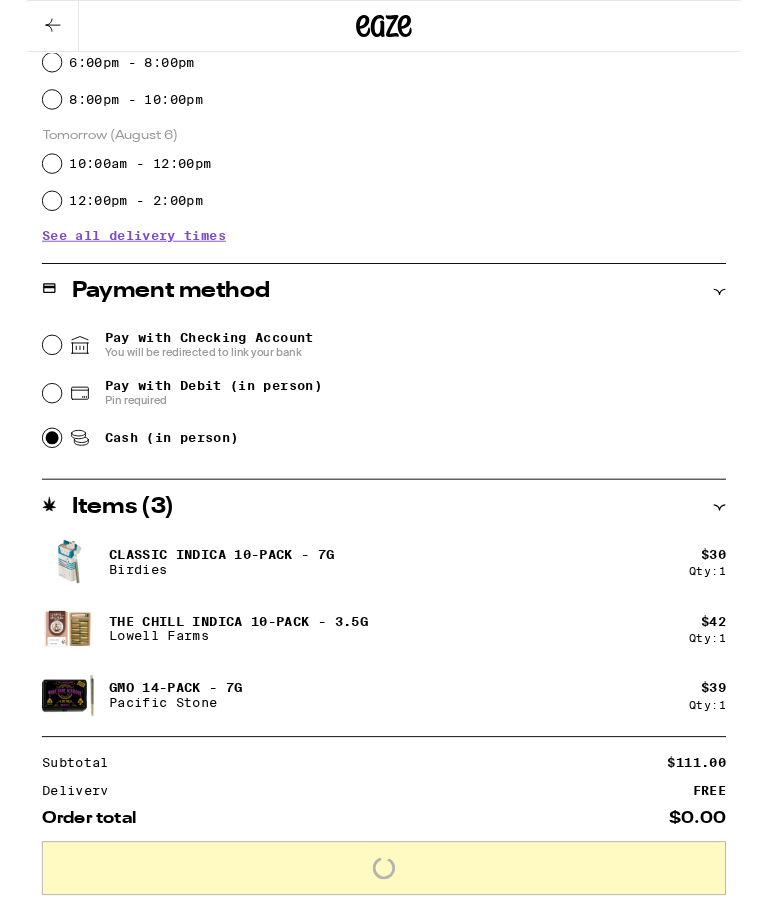 scroll, scrollTop: 639, scrollLeft: 0, axis: vertical 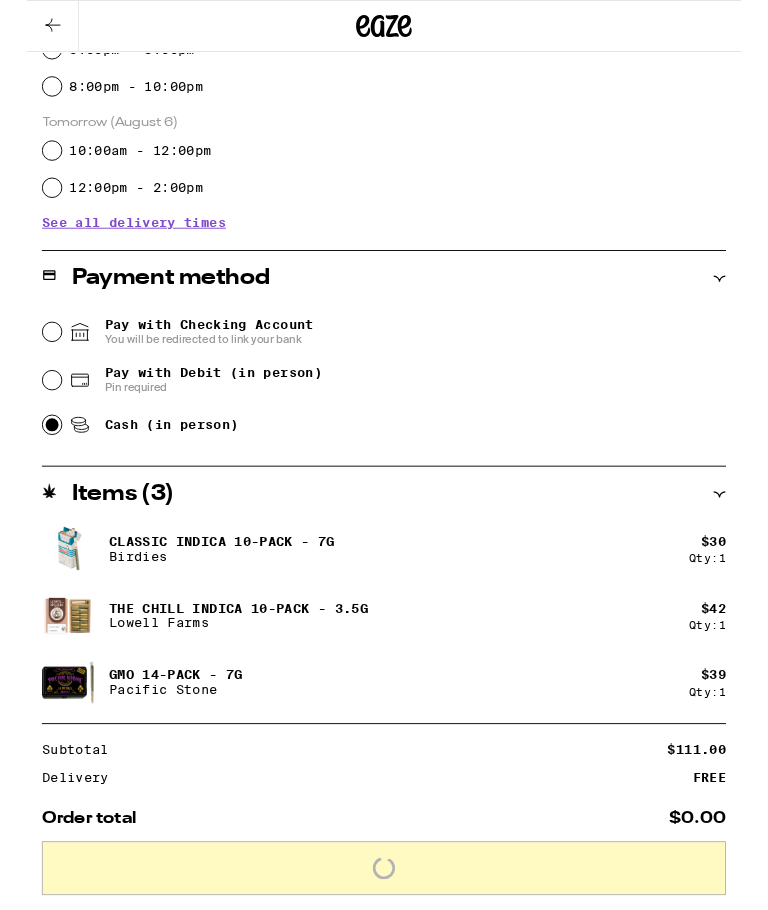 click on "Subtotal $111.00 Delivery FREE Don't forget to tip your driver when they arrive! Fulfilled by  (Lic#  ) Order total $0.00 Loading" at bounding box center (384, 857) 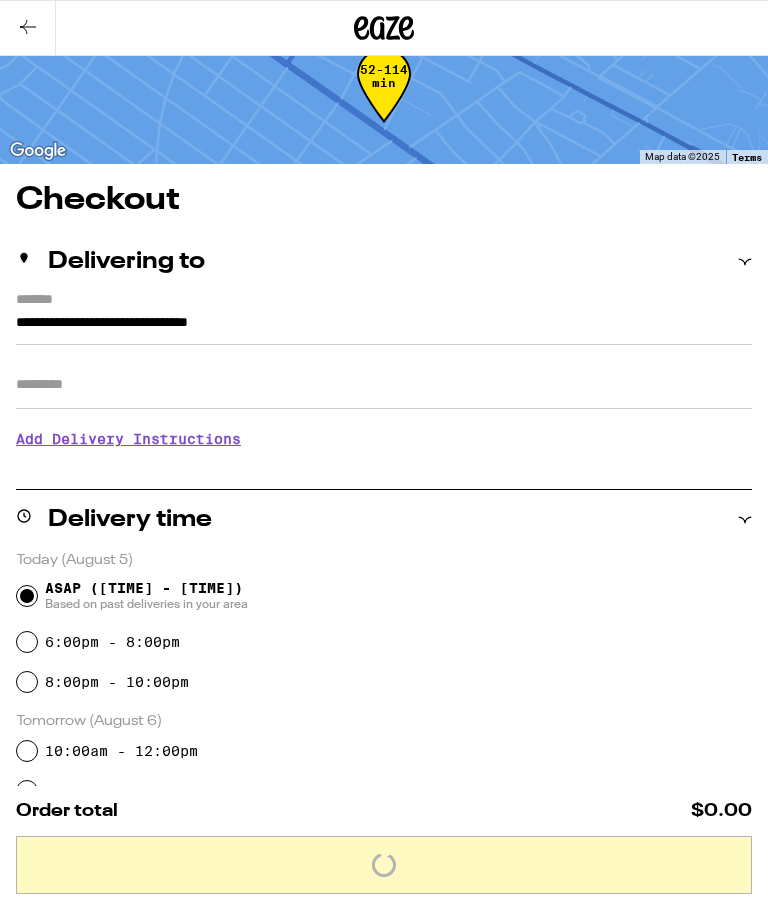 scroll, scrollTop: 0, scrollLeft: 0, axis: both 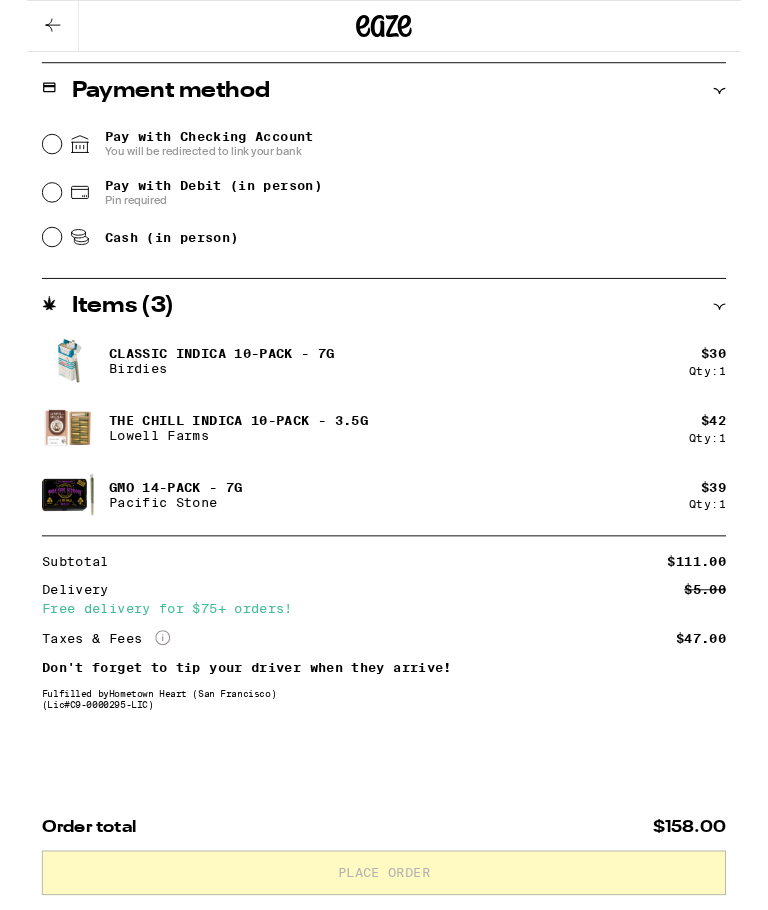 click on "Cash (in person)" at bounding box center (27, 255) 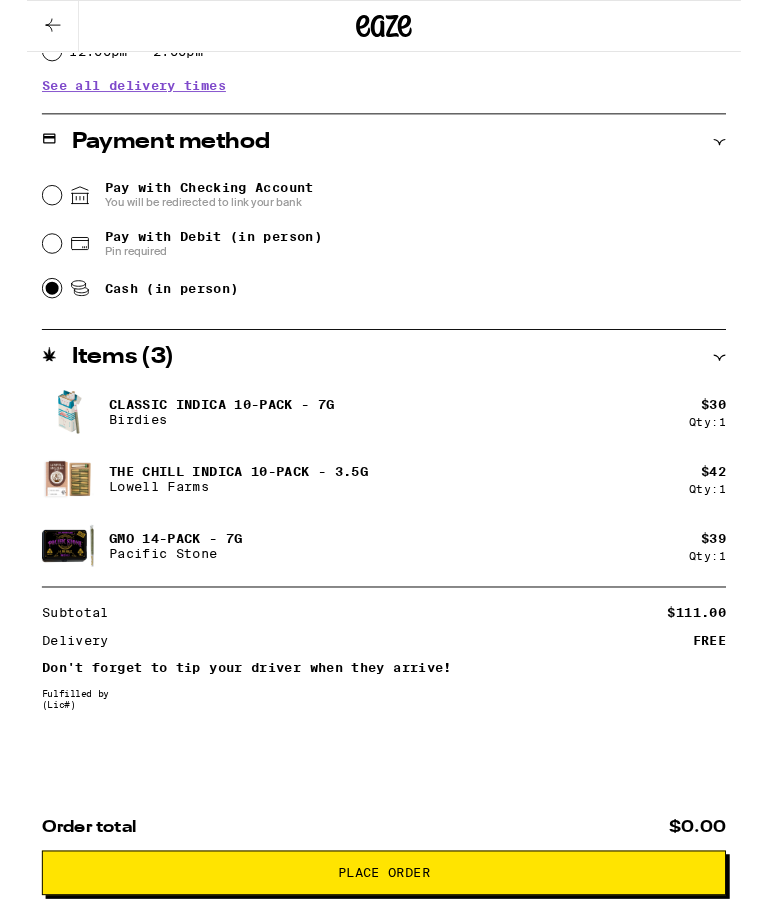 scroll, scrollTop: 793, scrollLeft: 0, axis: vertical 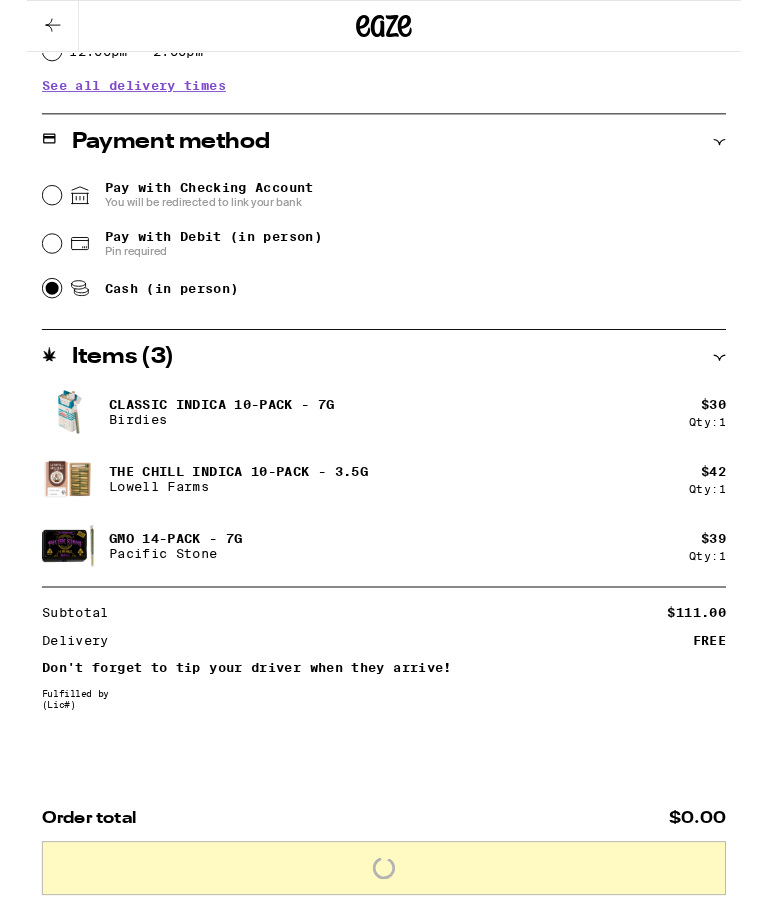 click on "$0.00" at bounding box center [721, 880] 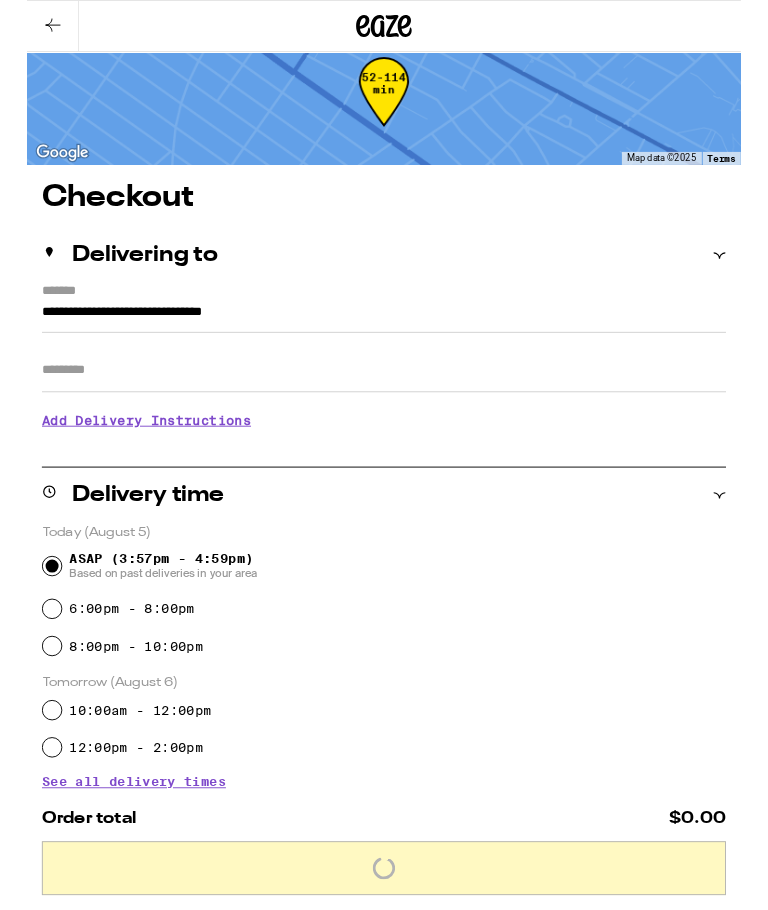 scroll, scrollTop: 0, scrollLeft: 0, axis: both 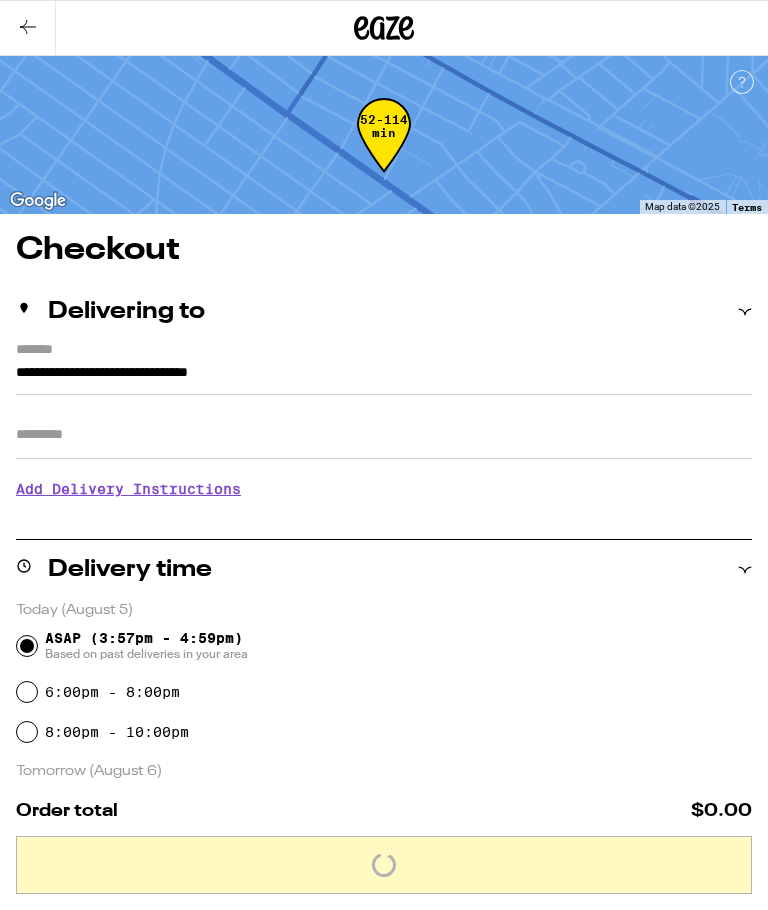 click 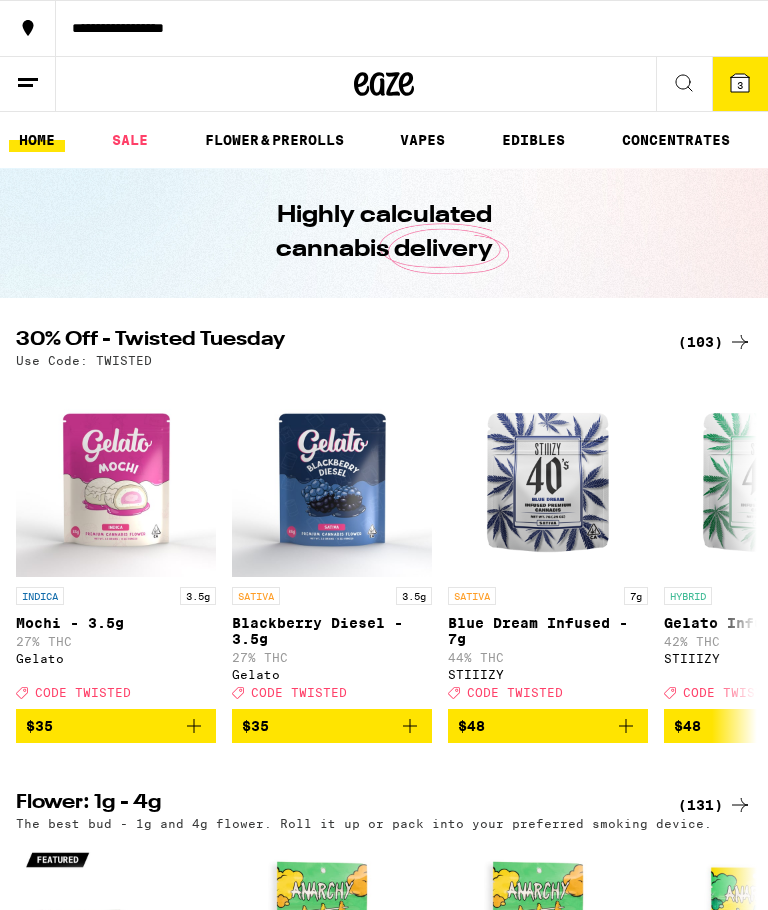 scroll, scrollTop: 0, scrollLeft: 0, axis: both 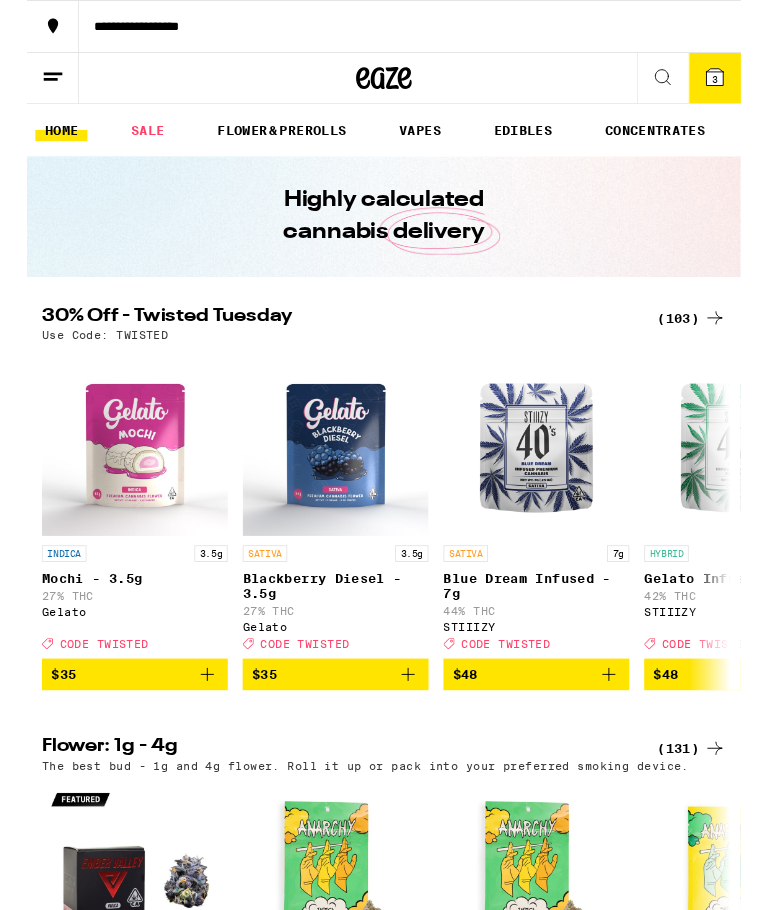 click on "3" at bounding box center (740, 84) 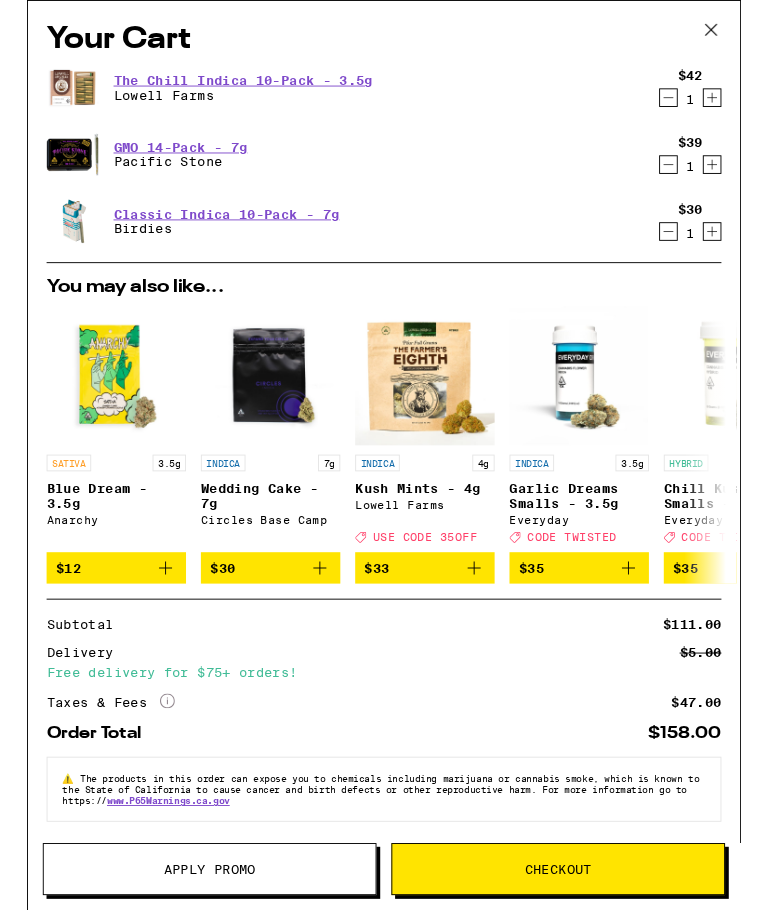 scroll, scrollTop: 0, scrollLeft: 0, axis: both 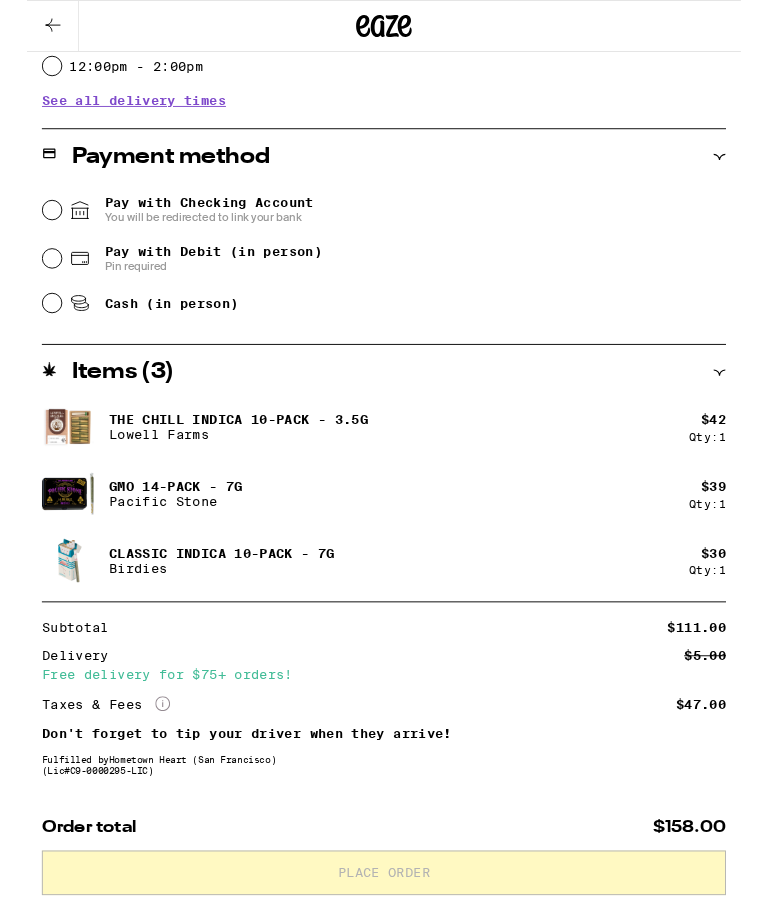 click on "Cash (in person)" at bounding box center (27, 326) 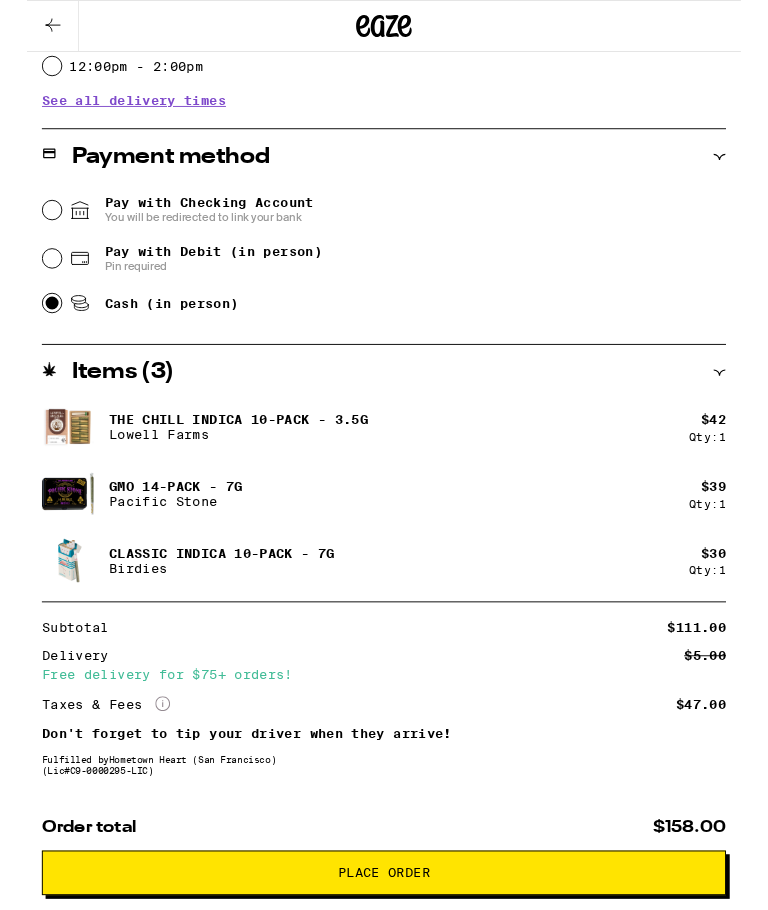 click on "Place Order" at bounding box center (384, 939) 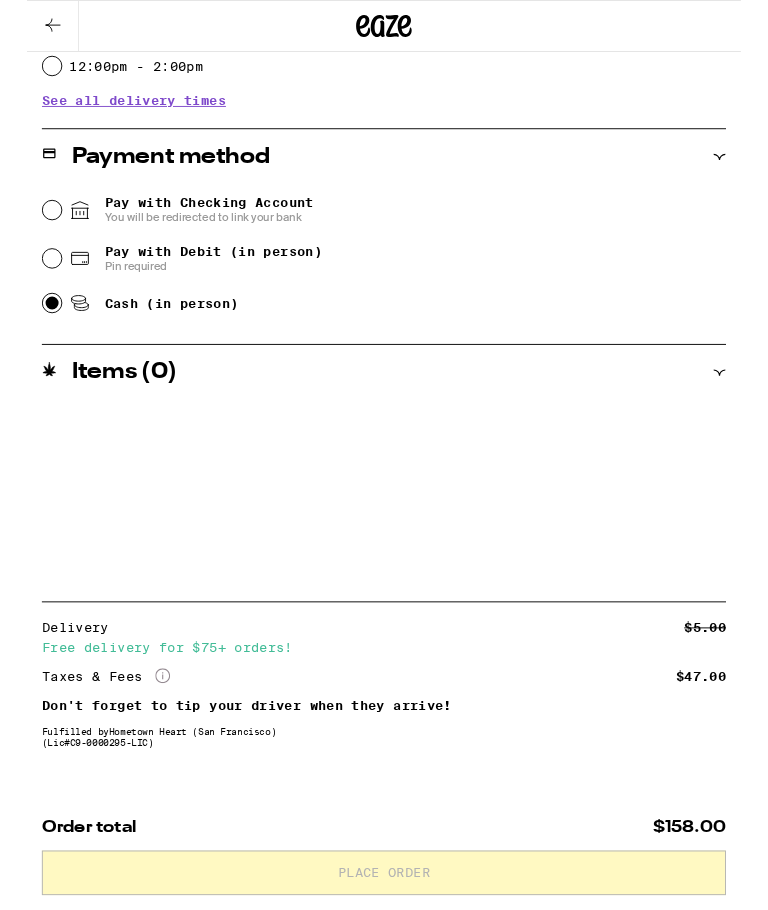 scroll, scrollTop: 0, scrollLeft: 0, axis: both 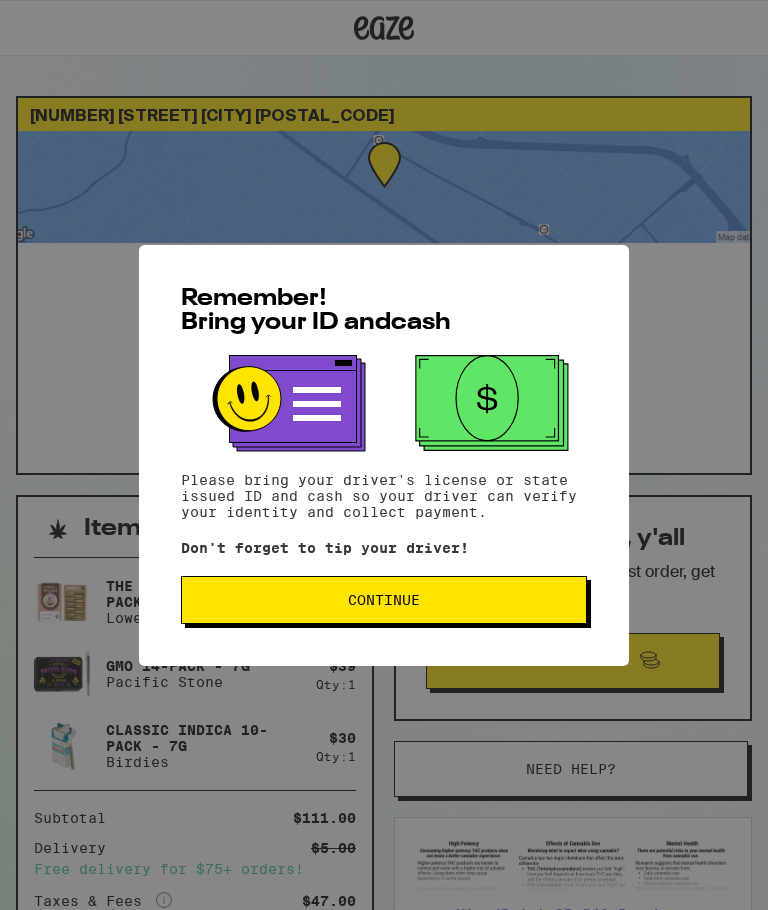 click on "Continue" at bounding box center (384, 600) 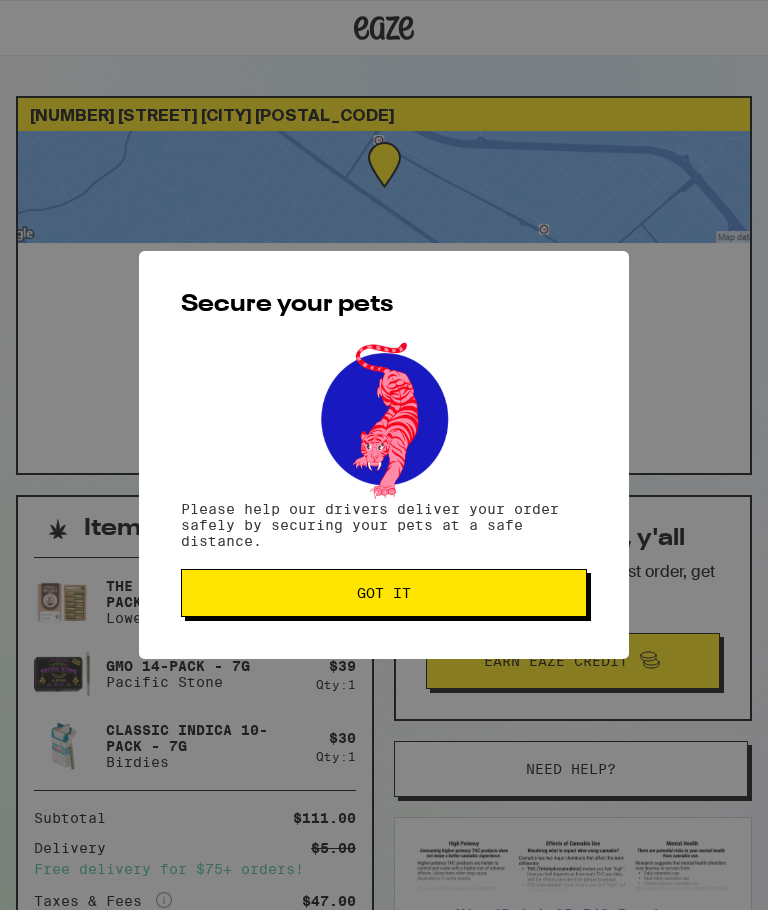 click on "Got it" at bounding box center (384, 593) 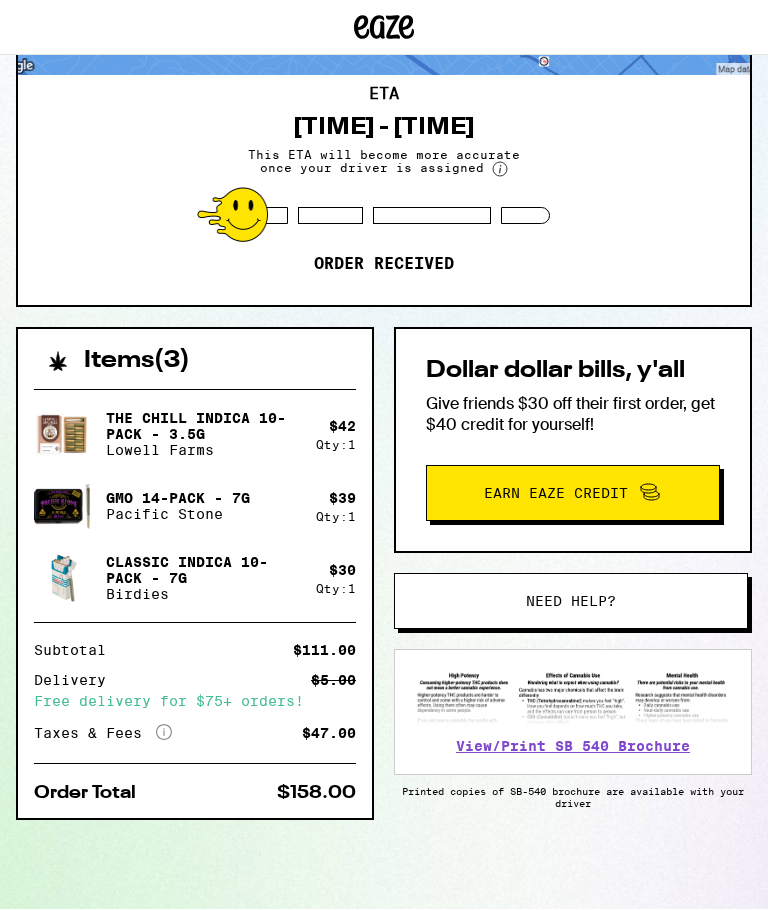 scroll, scrollTop: 56, scrollLeft: 0, axis: vertical 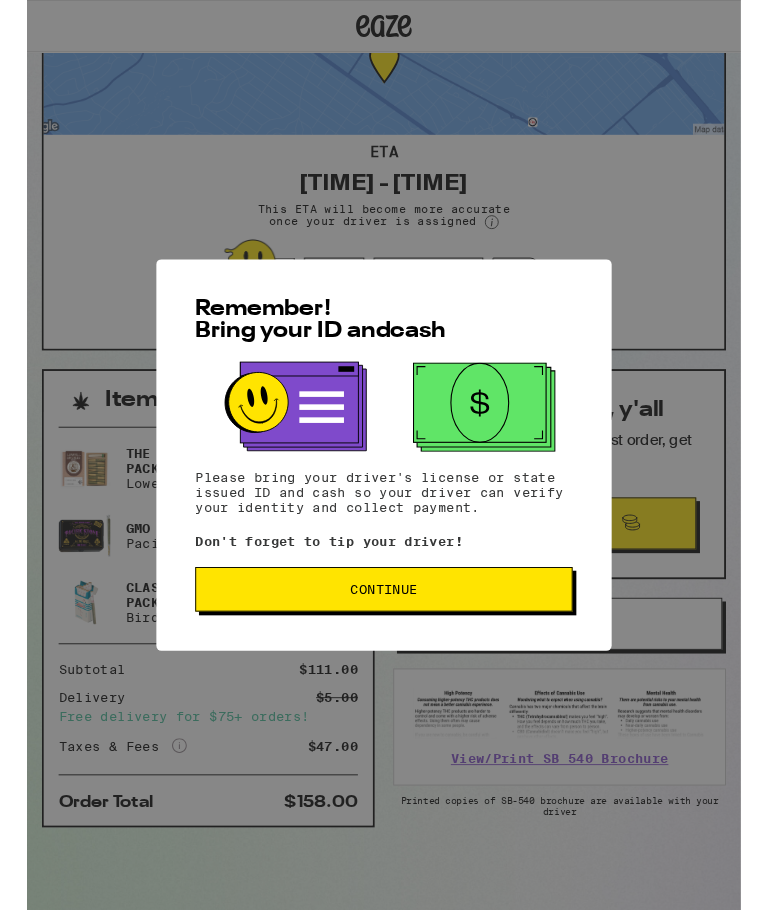 click on "Continue" at bounding box center [384, 634] 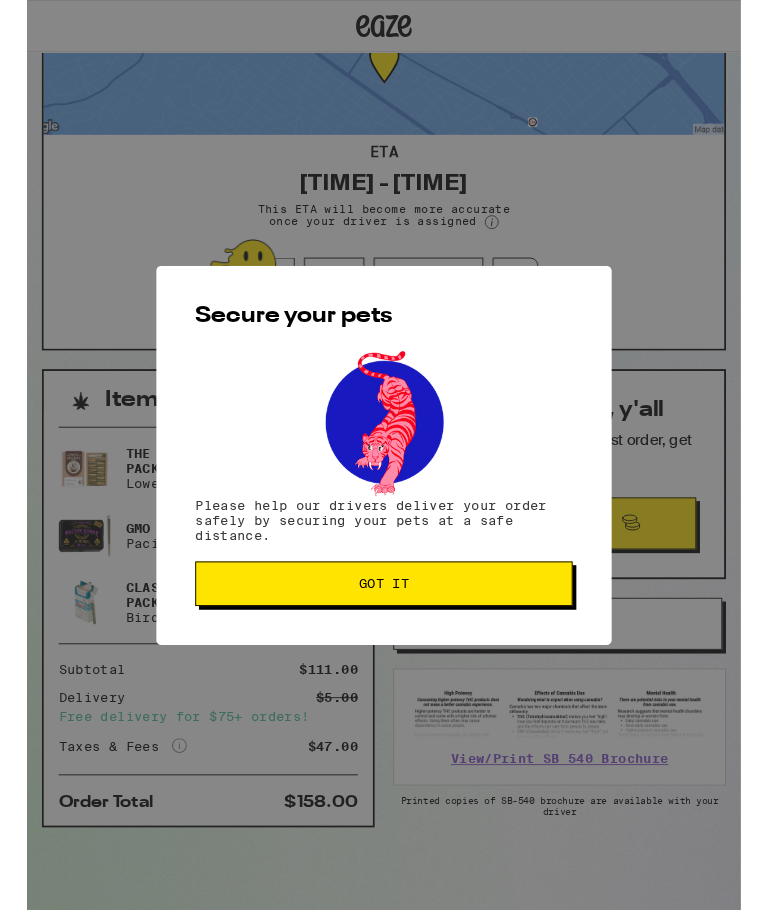 click on "Got it" at bounding box center [384, 628] 